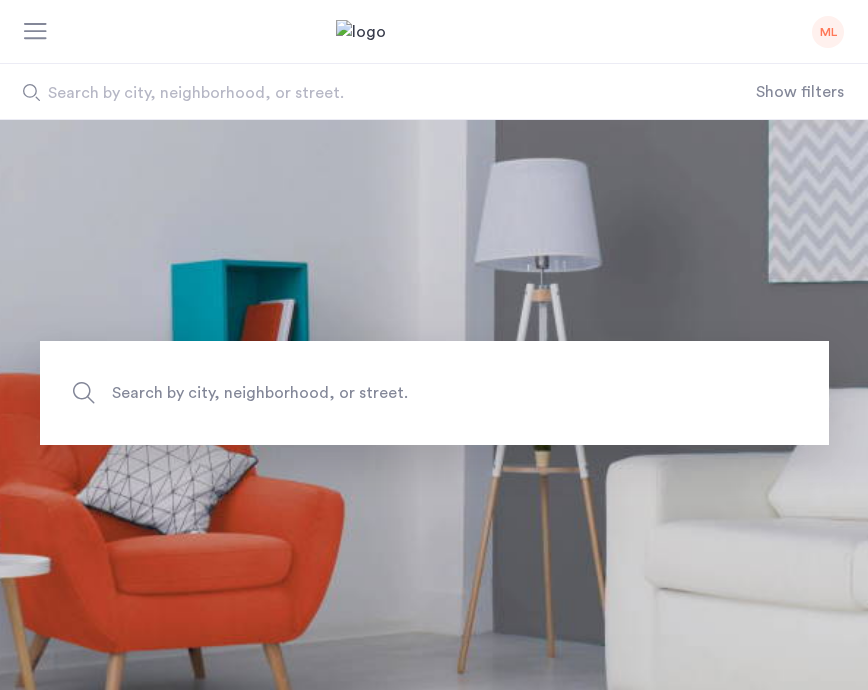 scroll, scrollTop: 0, scrollLeft: 0, axis: both 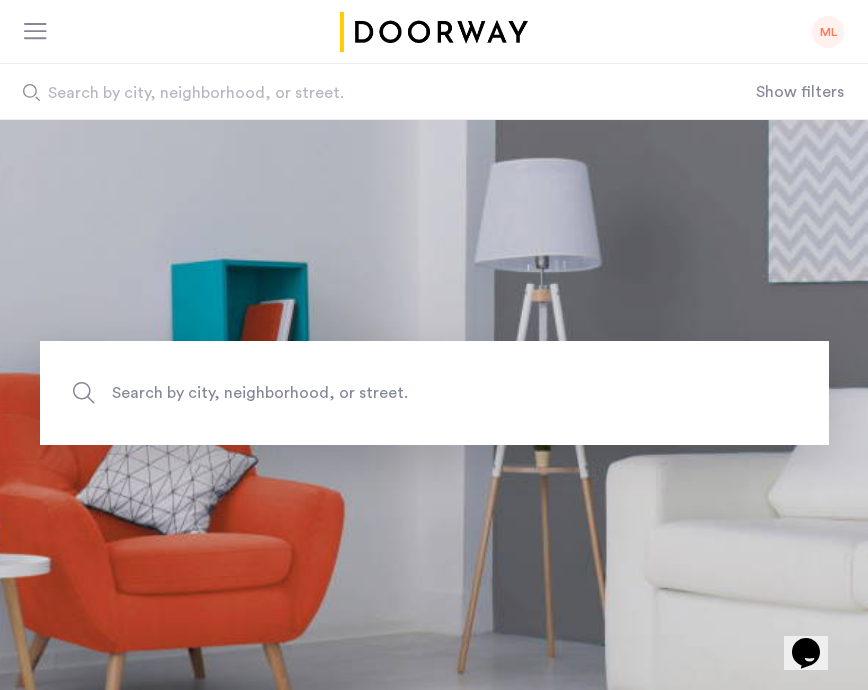click on "ML" 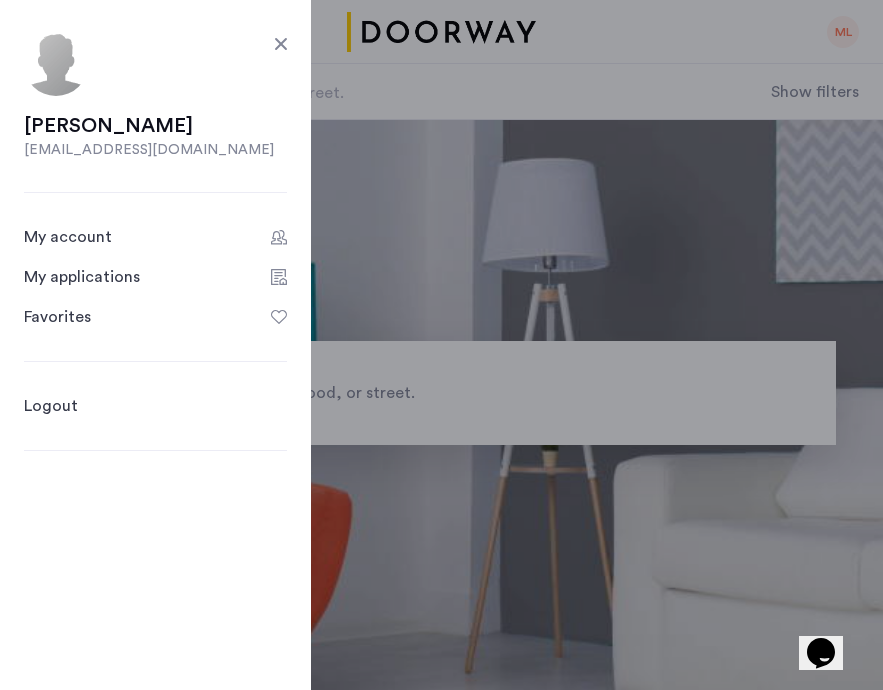 click on "My account" 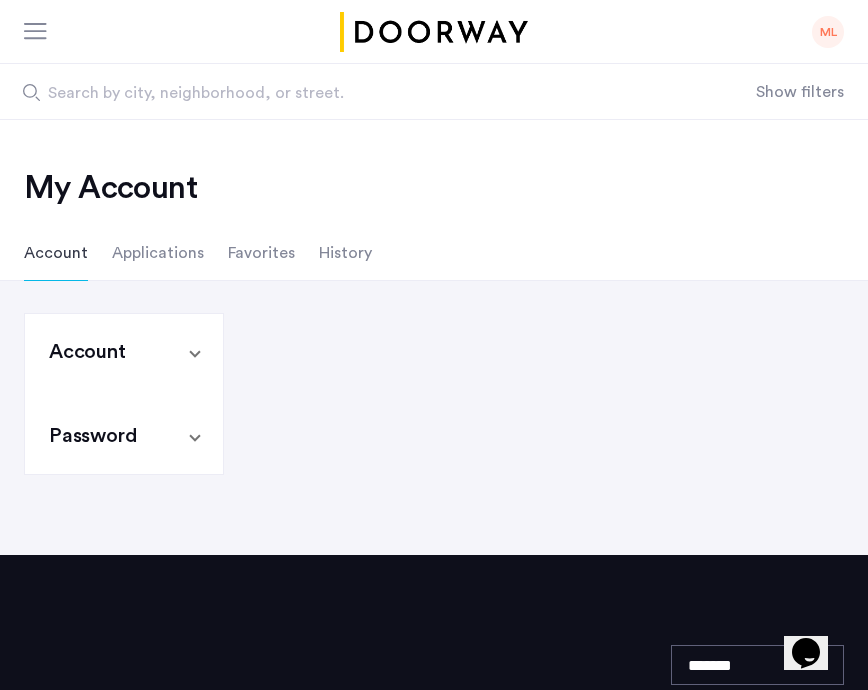 click on "Account" at bounding box center (87, 352) 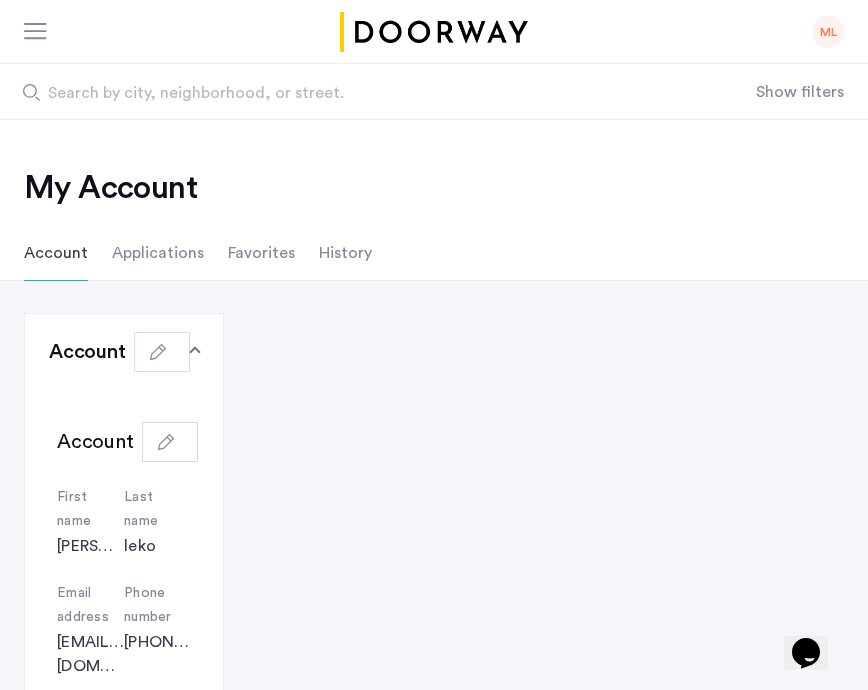 click on "Applications" 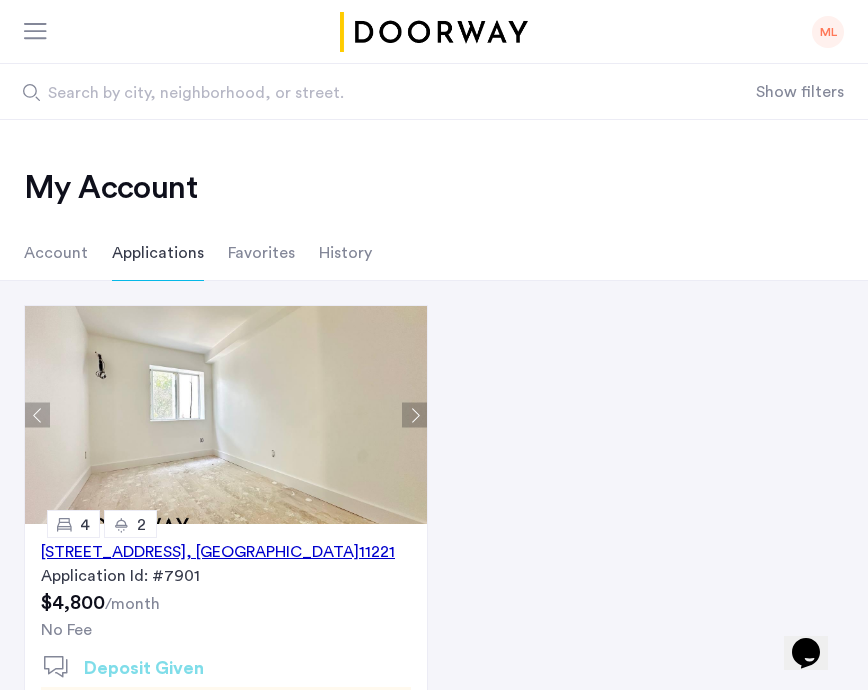 click on "974 DeKalb Avenue, Unit 3, Brooklyn , NY  11221" 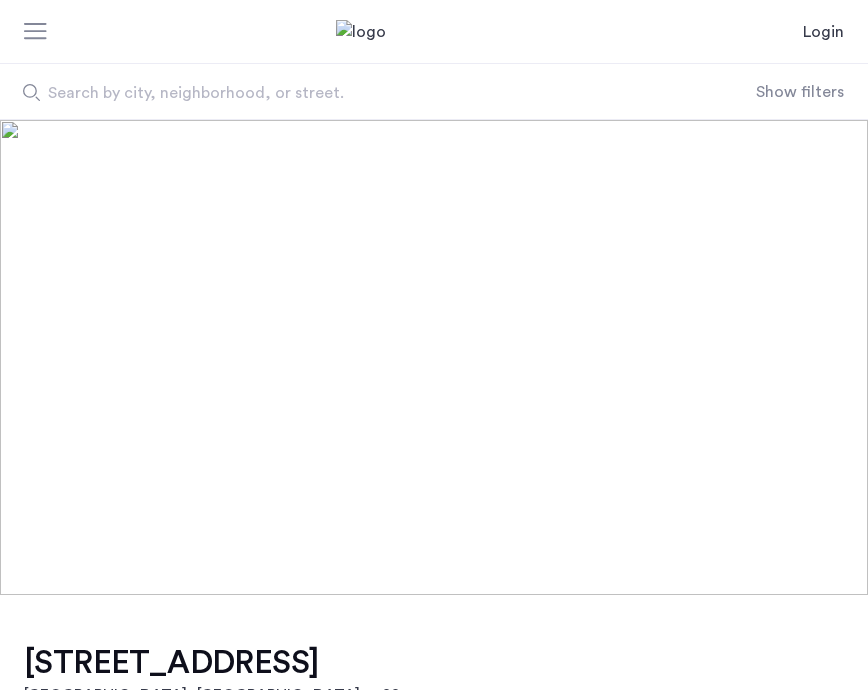 scroll, scrollTop: 0, scrollLeft: 0, axis: both 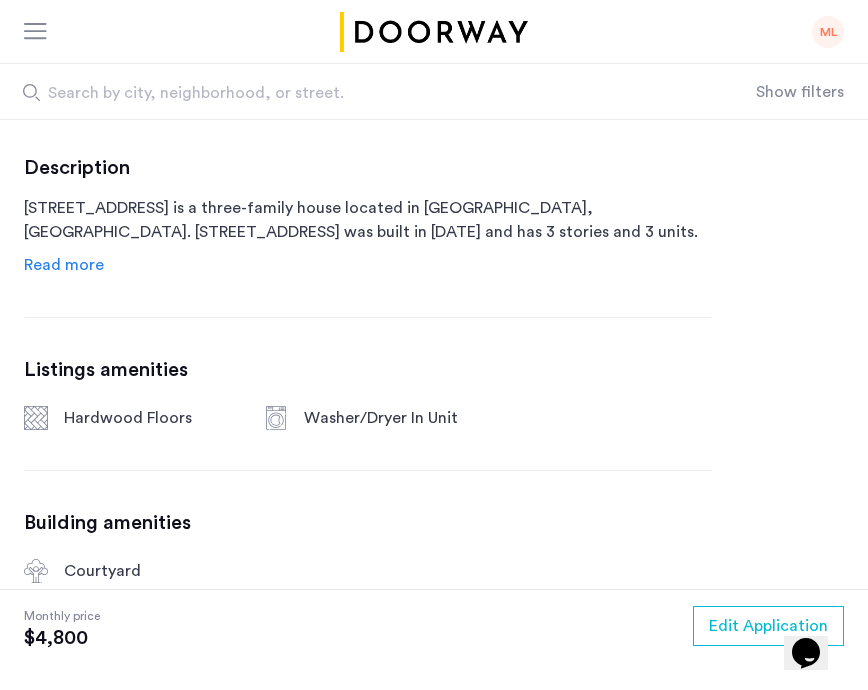 click on "Read more" 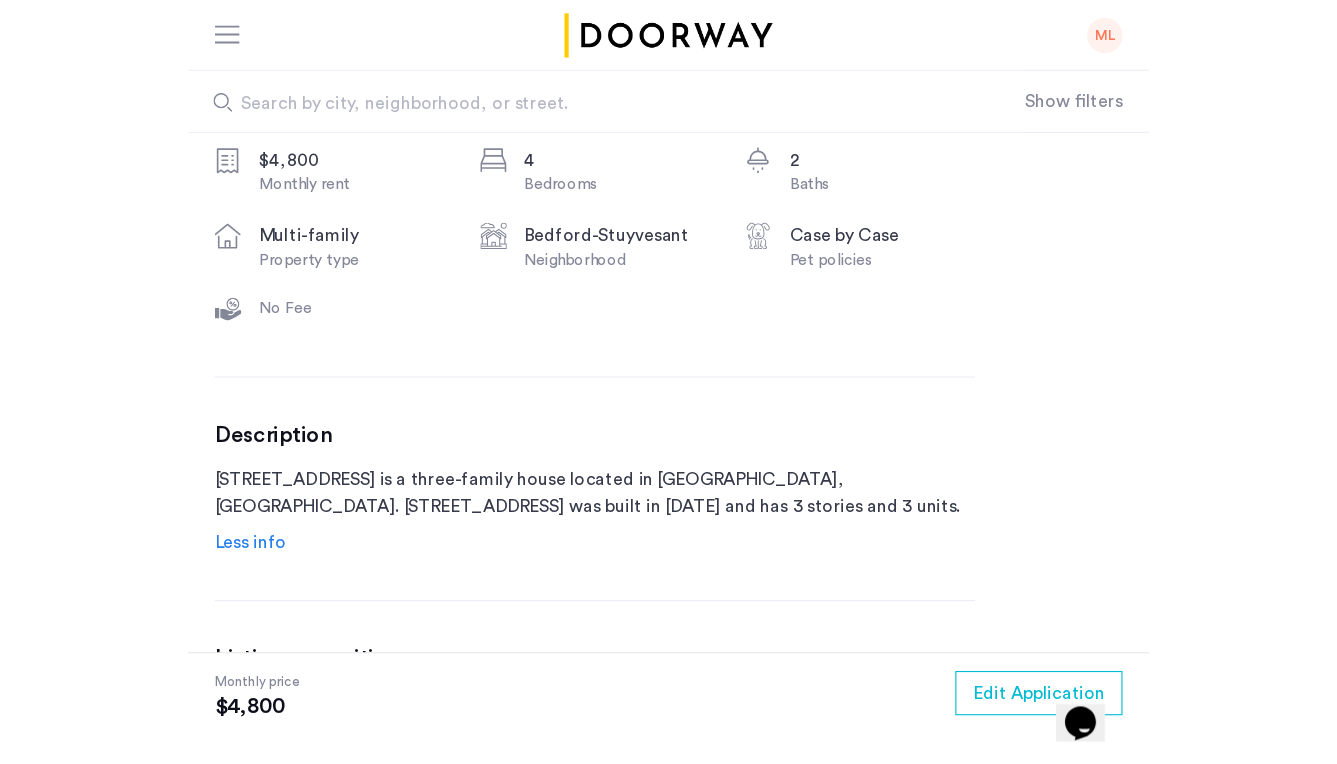 scroll, scrollTop: 0, scrollLeft: 0, axis: both 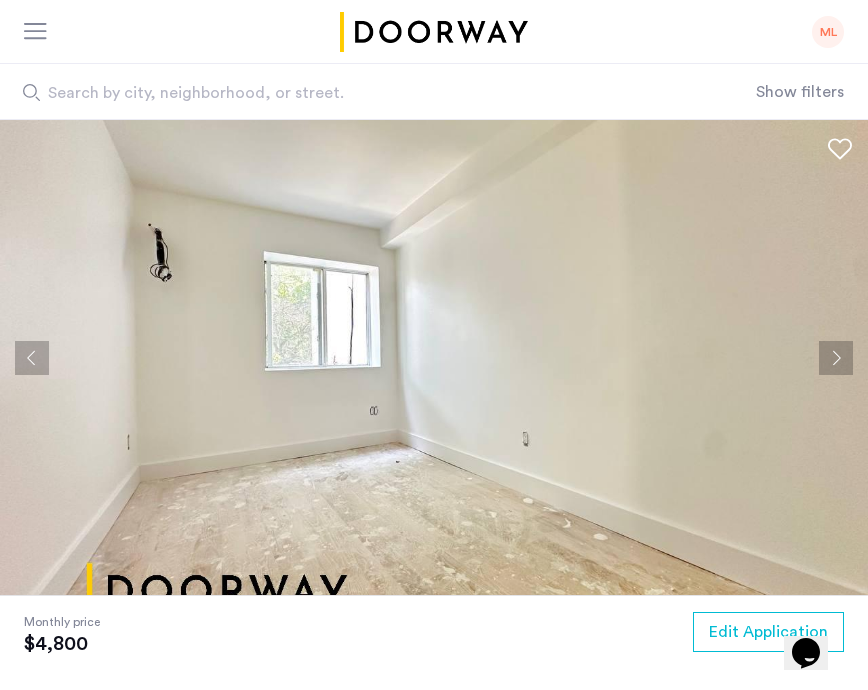 click 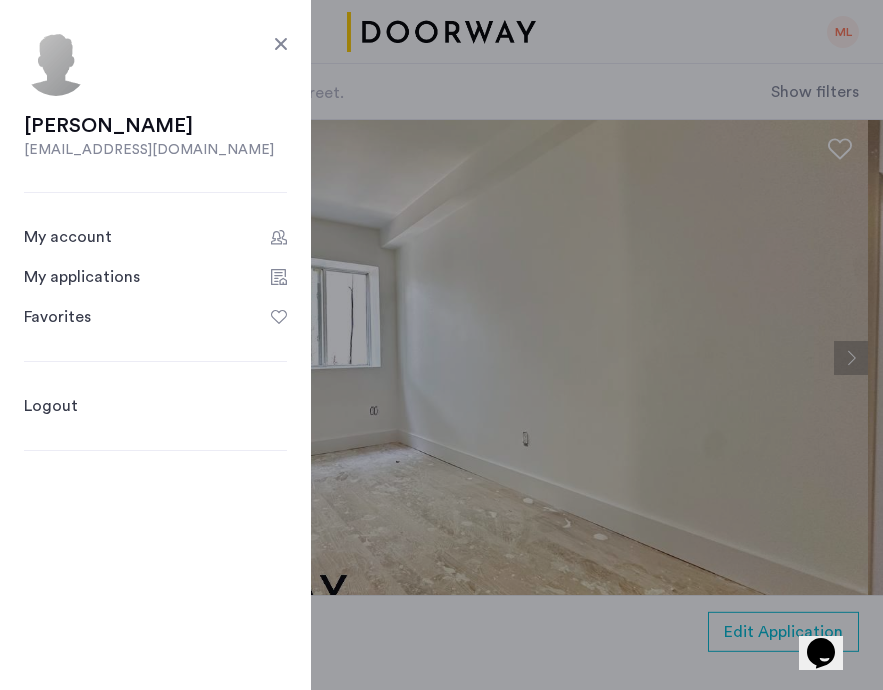 click on "My applications" 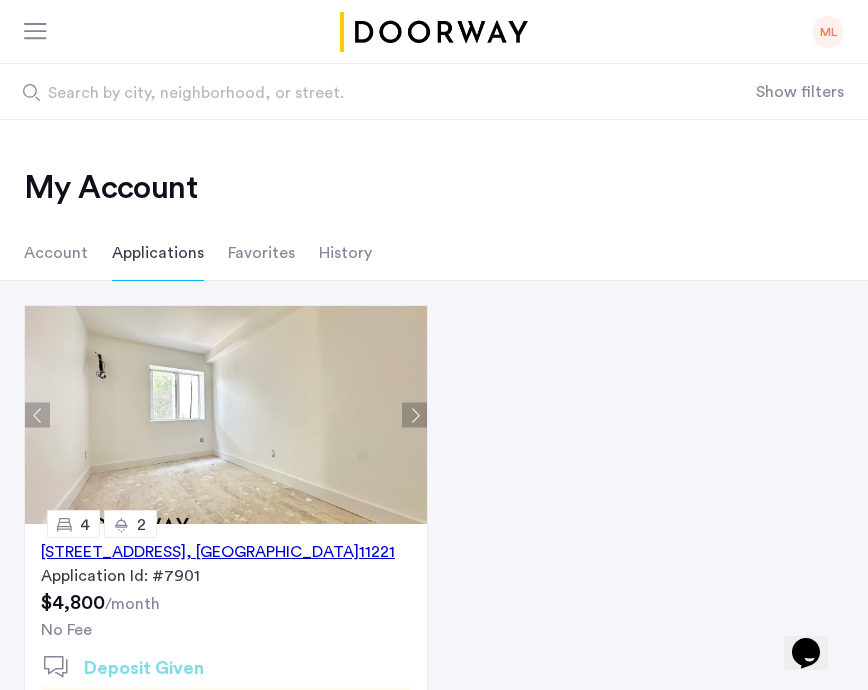 click on "ML" 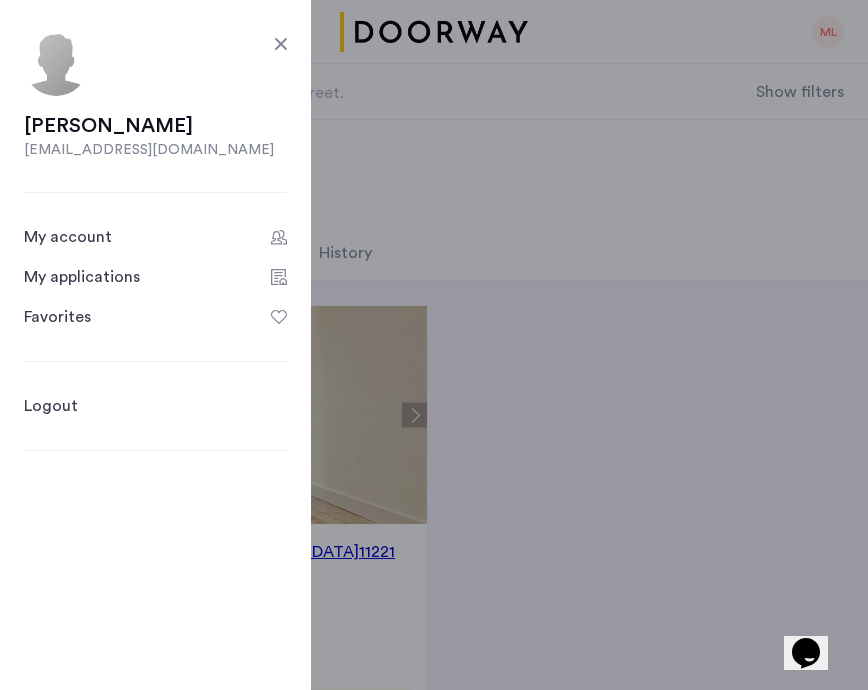 click on "My applications ML Search by city, neighborhood, or street.  Show filters  Price Fee  Availability  Beds Baths Subway Neighborhoods Building amenities Apartment amenities Pet policies ML  Michael leko michaelleko@gmail.com My account My applications Favorites Logout Search by city, neighborhood, or street.  Show filters   Price   Median price $0  $1 $8000 $1 $8000 $1 - $8000 * - ****  Clear filter  Apply Fee Fee  Broker's Fee   No fee  Clear filter Apply  Beds  Beds 0 0.5 1 1.5 2 2.5 3 3.5 4+  Clear filter  Apply  Bath  Baths 0 0.5 1 1.5 2 2.5 3 3.5 4+ Clear filter Apply More My Account Account Applications Favorites History  974 DeKalb Avenue, Unit 3, Brooklyn , NY  11221  Application Id: #7901 $4,800  /month No Fee 4 2 Deposit Given Deposit Given  Waiting Landlord review  Complete or Edit This Application  Back  page  1 / 1  You're on page  1  Next  page ******* © 2025 Cazamio Inc. Terms & Conditions Privacy policy" at bounding box center (434, 593) 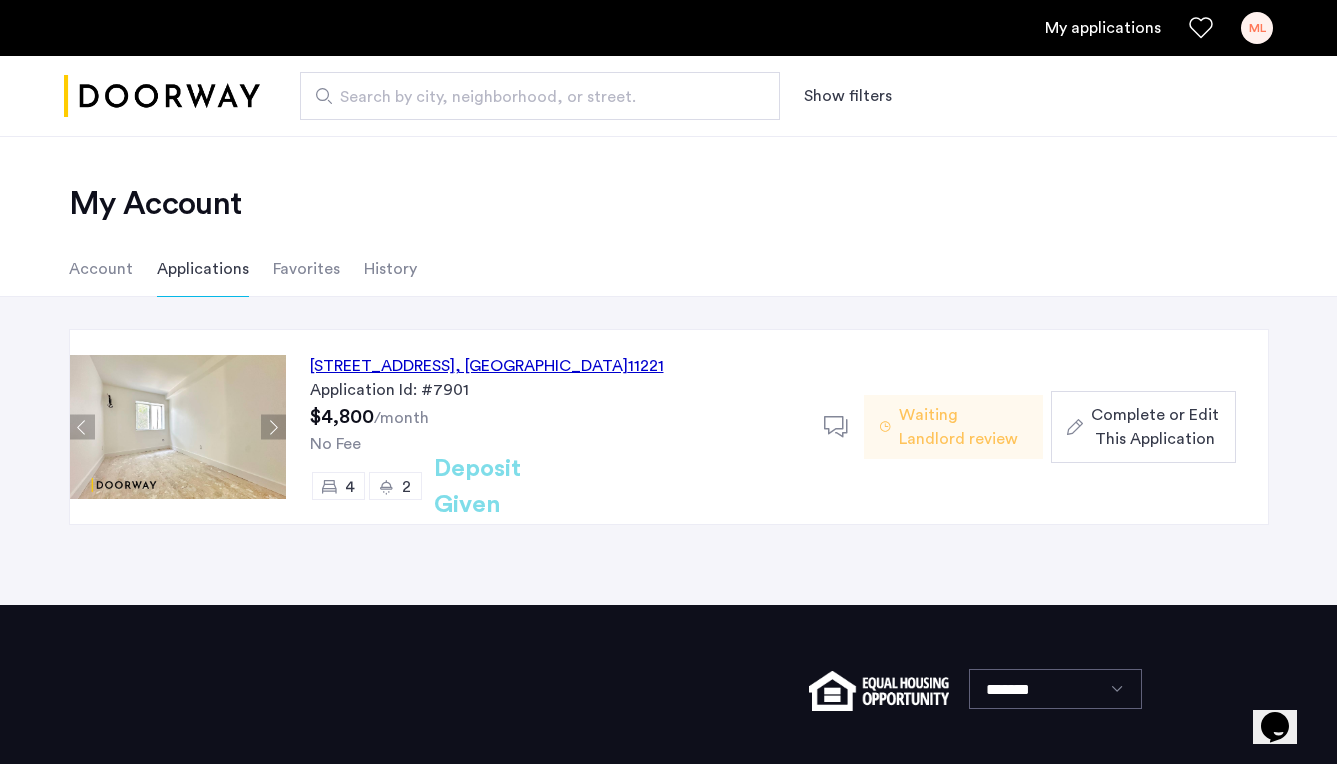 scroll, scrollTop: 0, scrollLeft: 0, axis: both 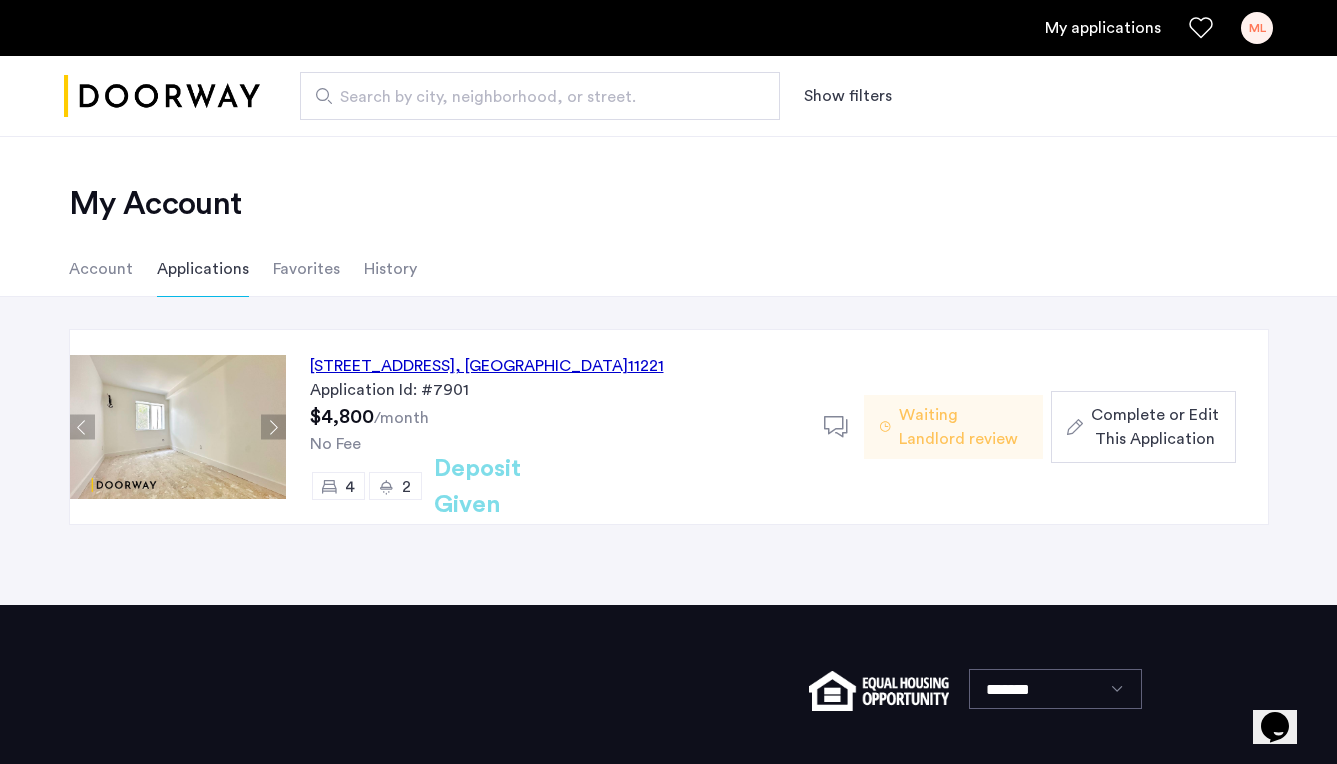 click on "Complete or Edit This Application" 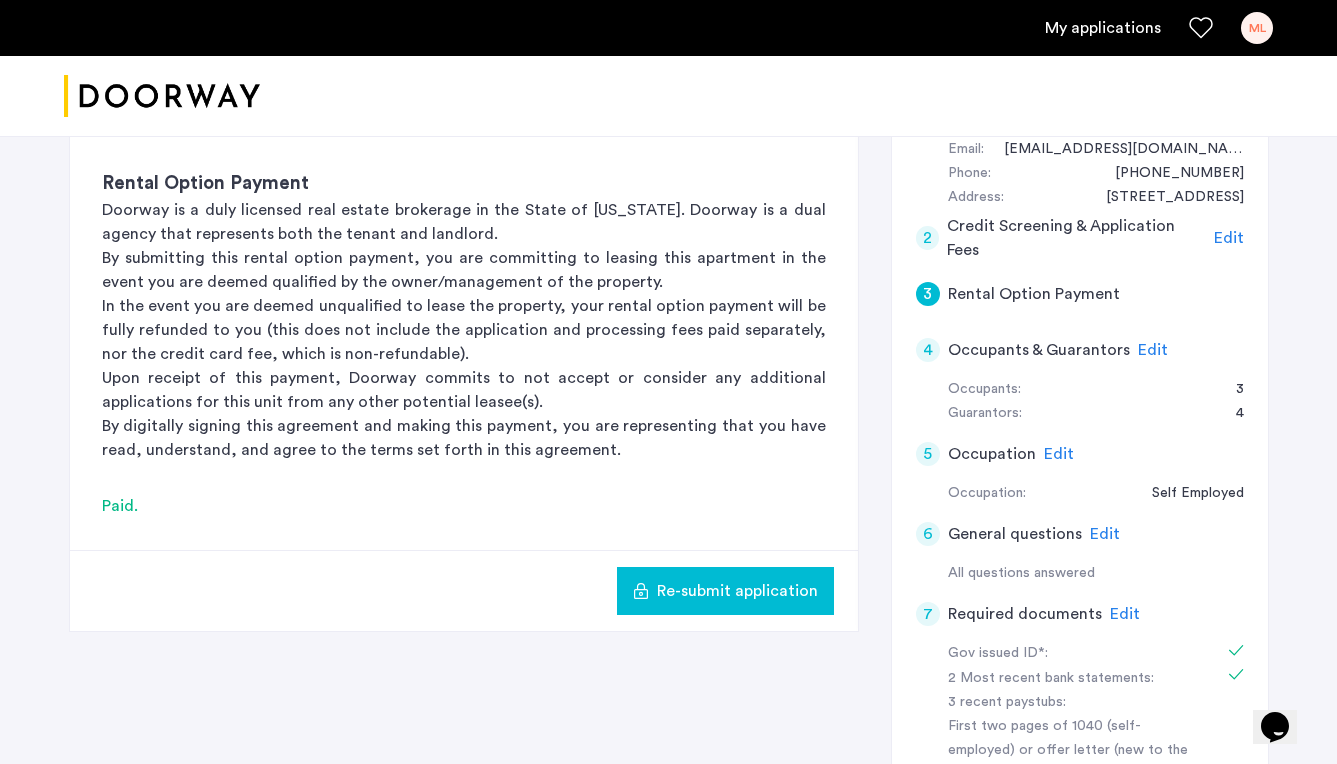 scroll, scrollTop: 590, scrollLeft: 0, axis: vertical 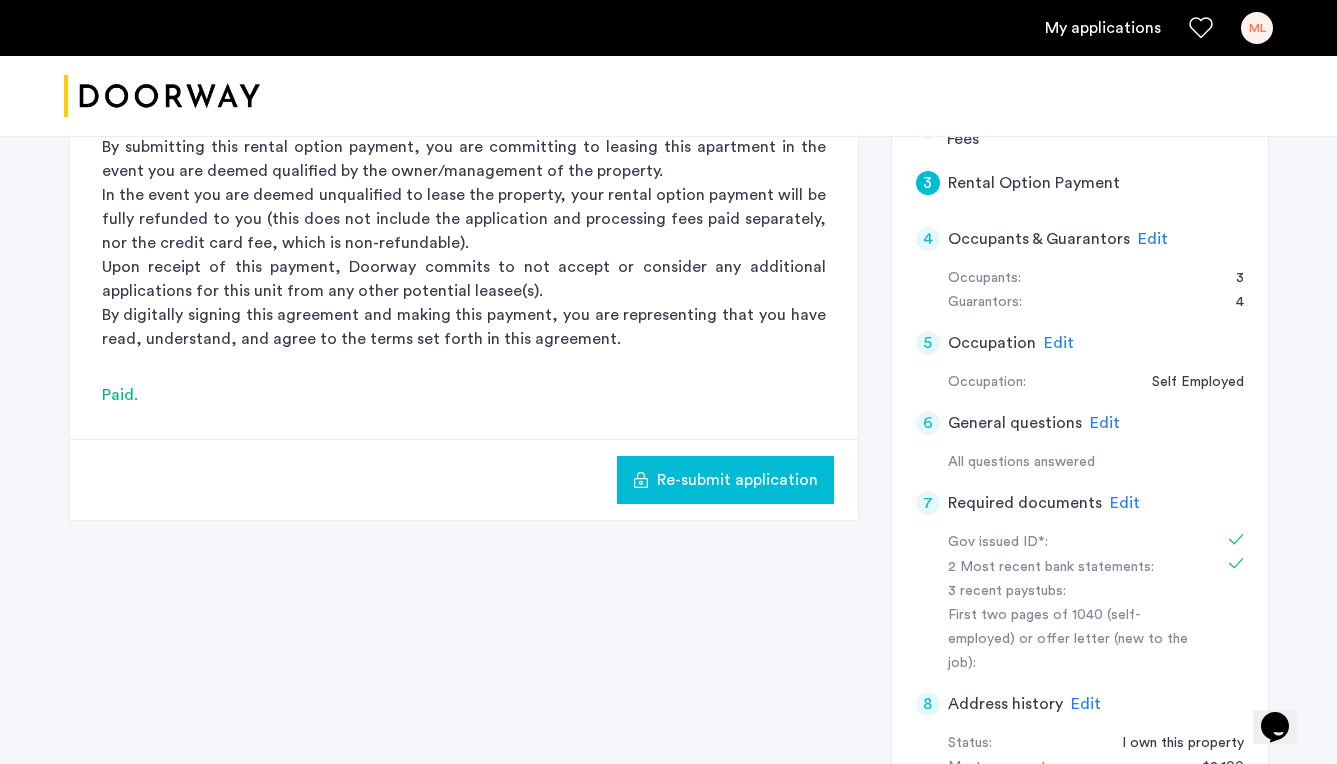 click on "Re-submit application" 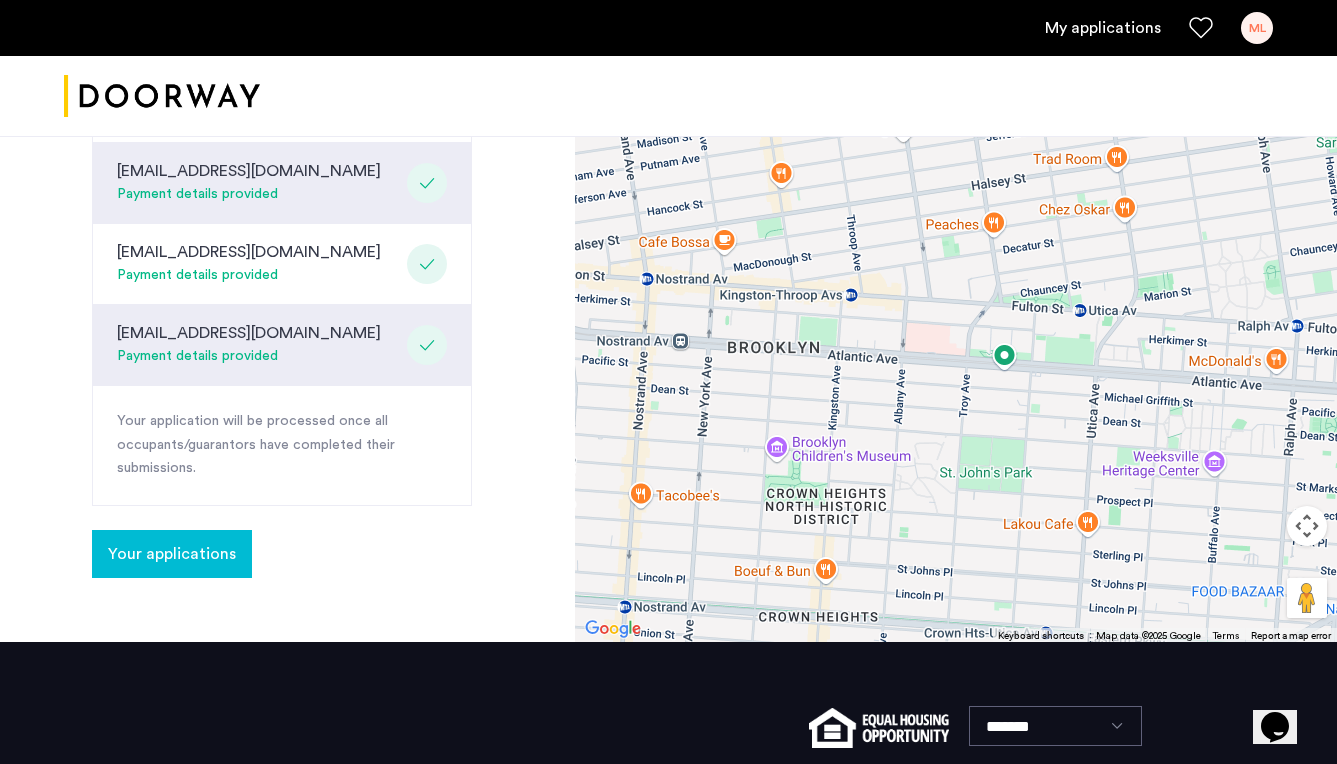 scroll, scrollTop: 992, scrollLeft: 0, axis: vertical 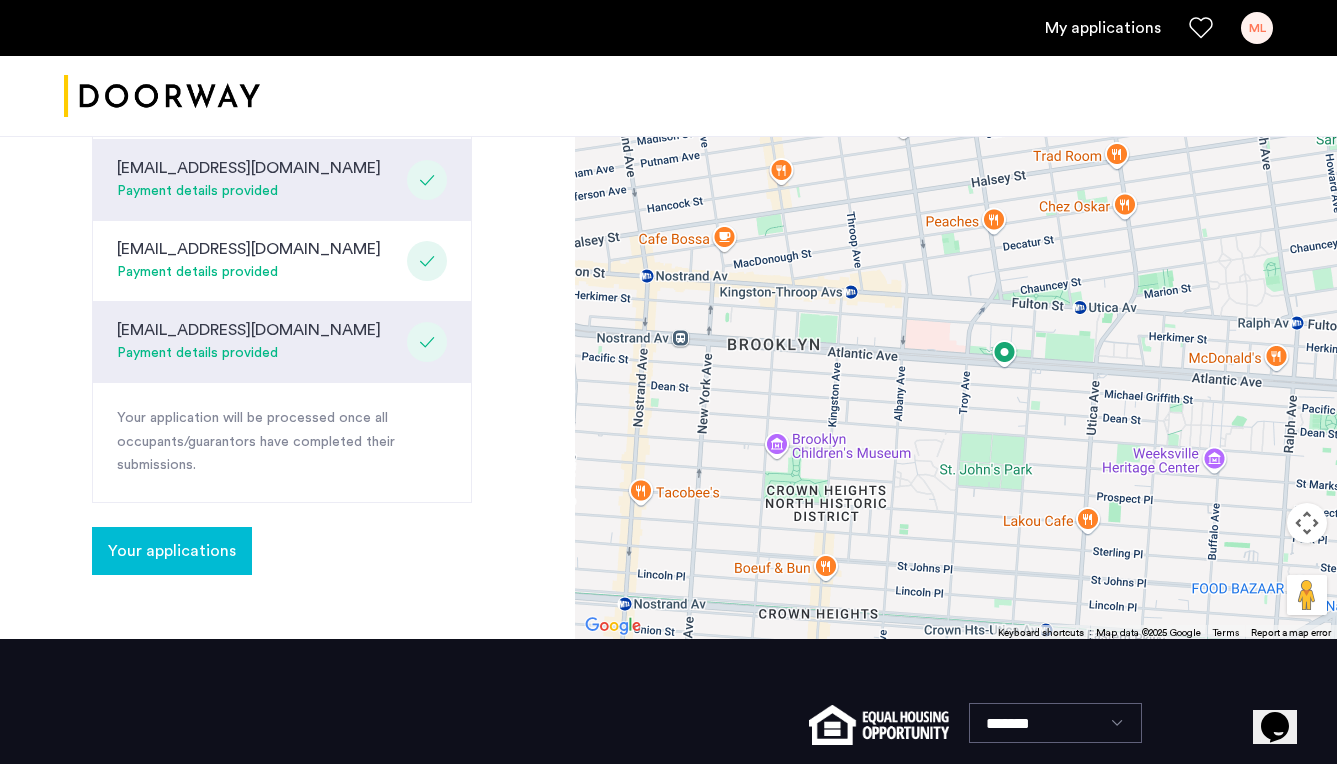 click 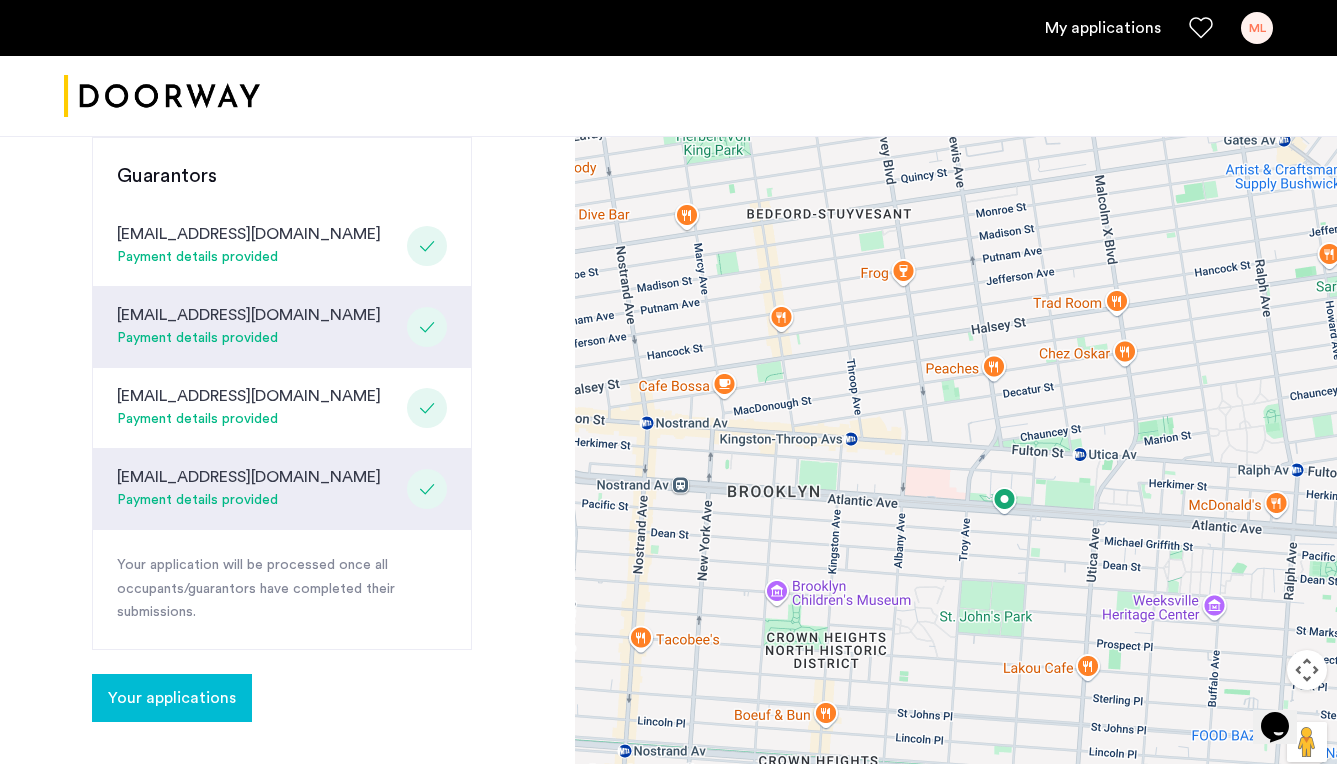 scroll, scrollTop: 840, scrollLeft: 0, axis: vertical 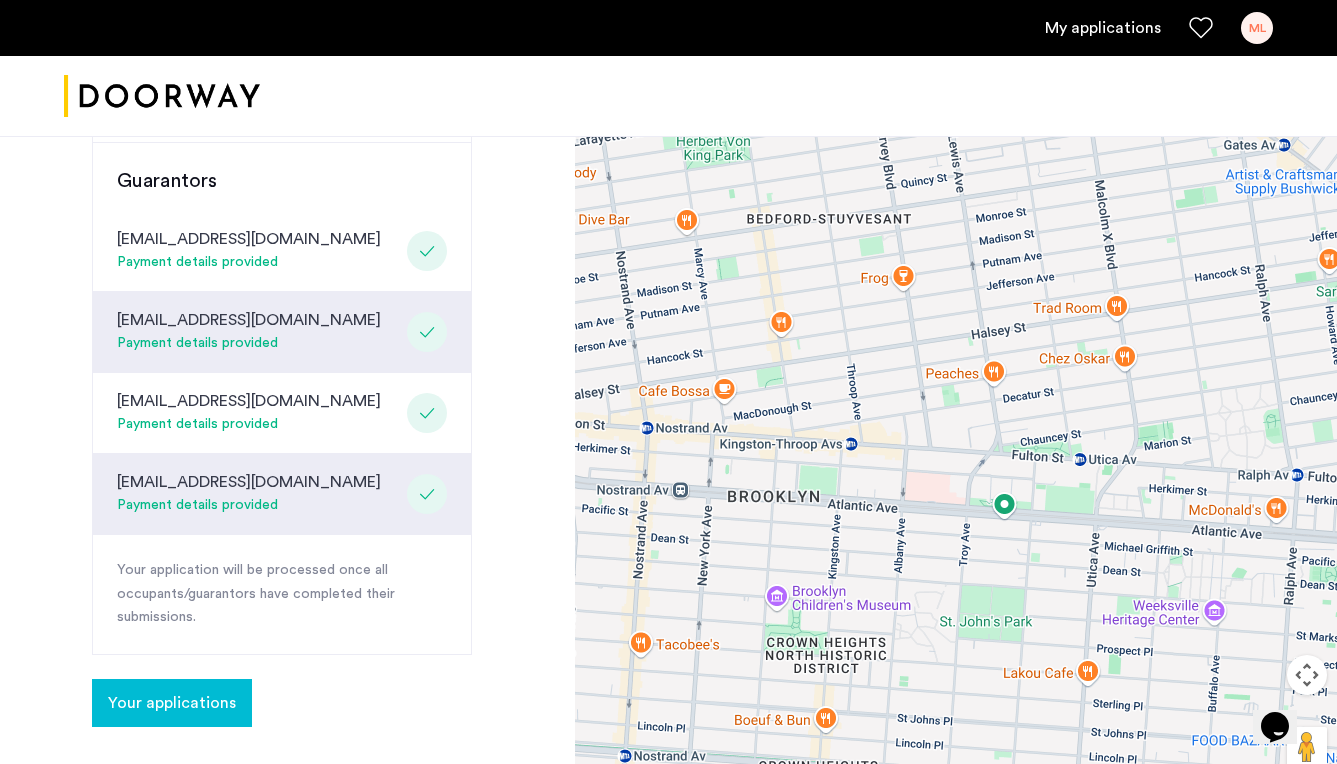 click 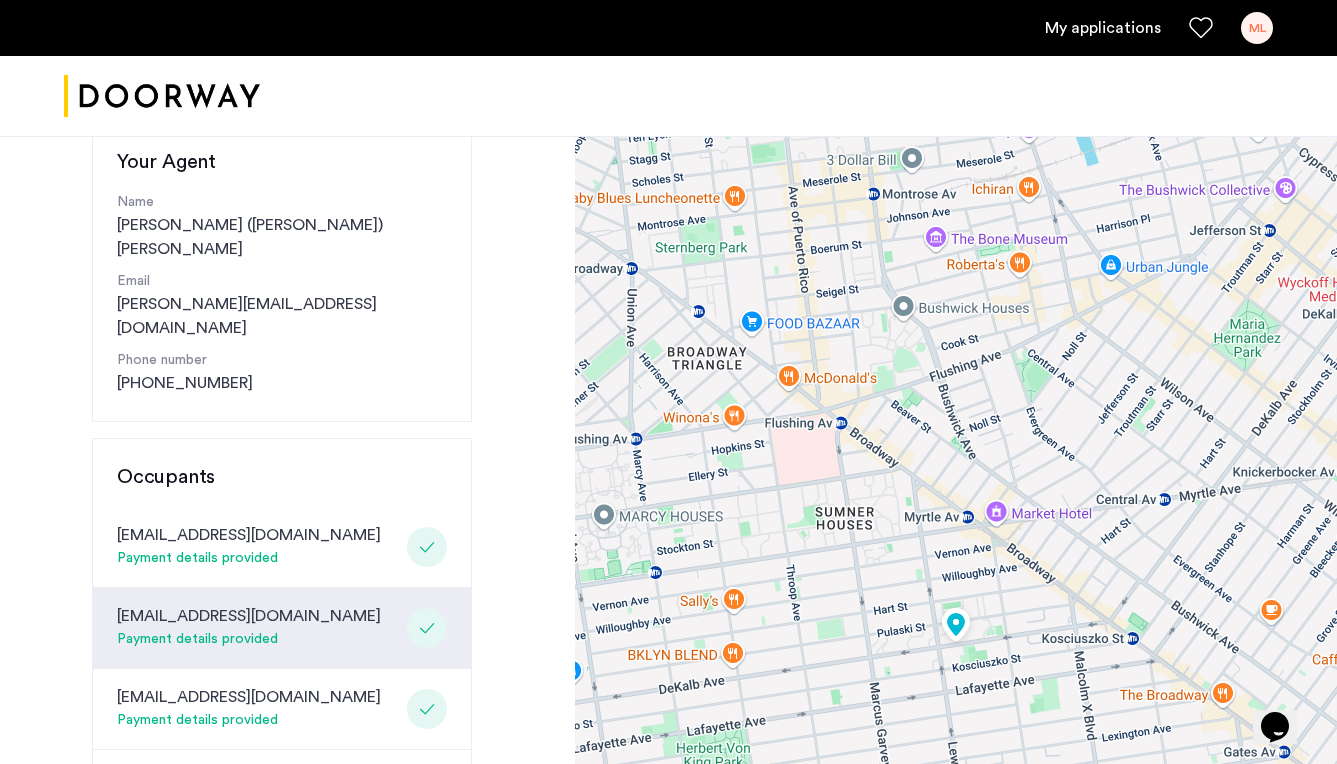 scroll, scrollTop: 237, scrollLeft: 0, axis: vertical 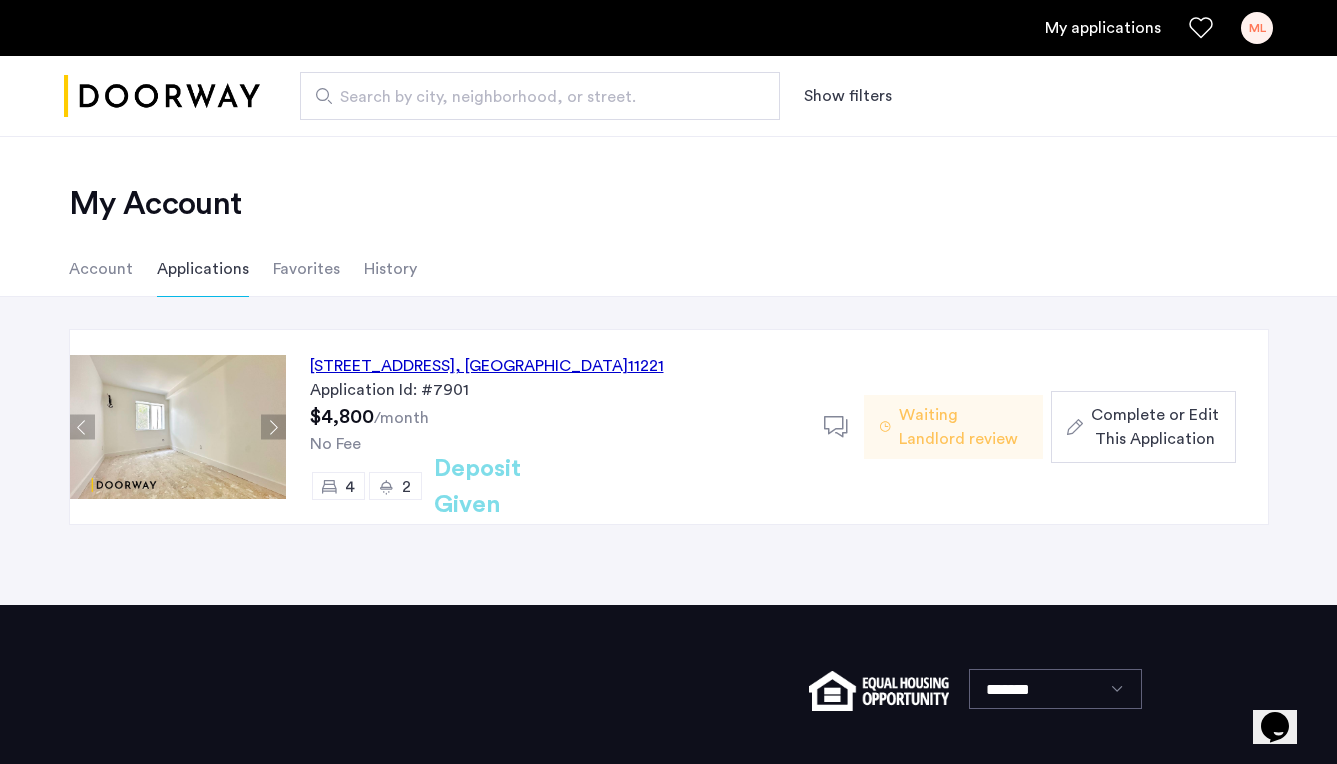 click 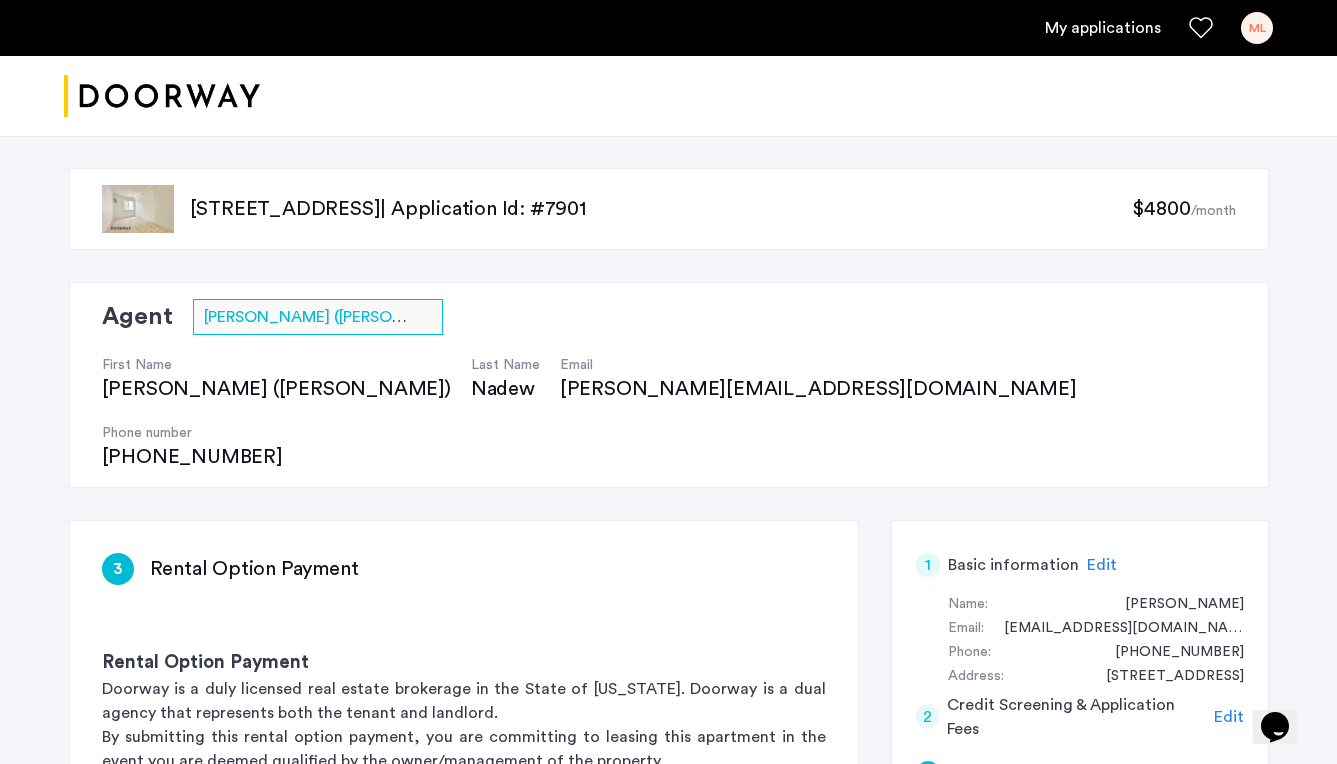 scroll, scrollTop: 0, scrollLeft: 0, axis: both 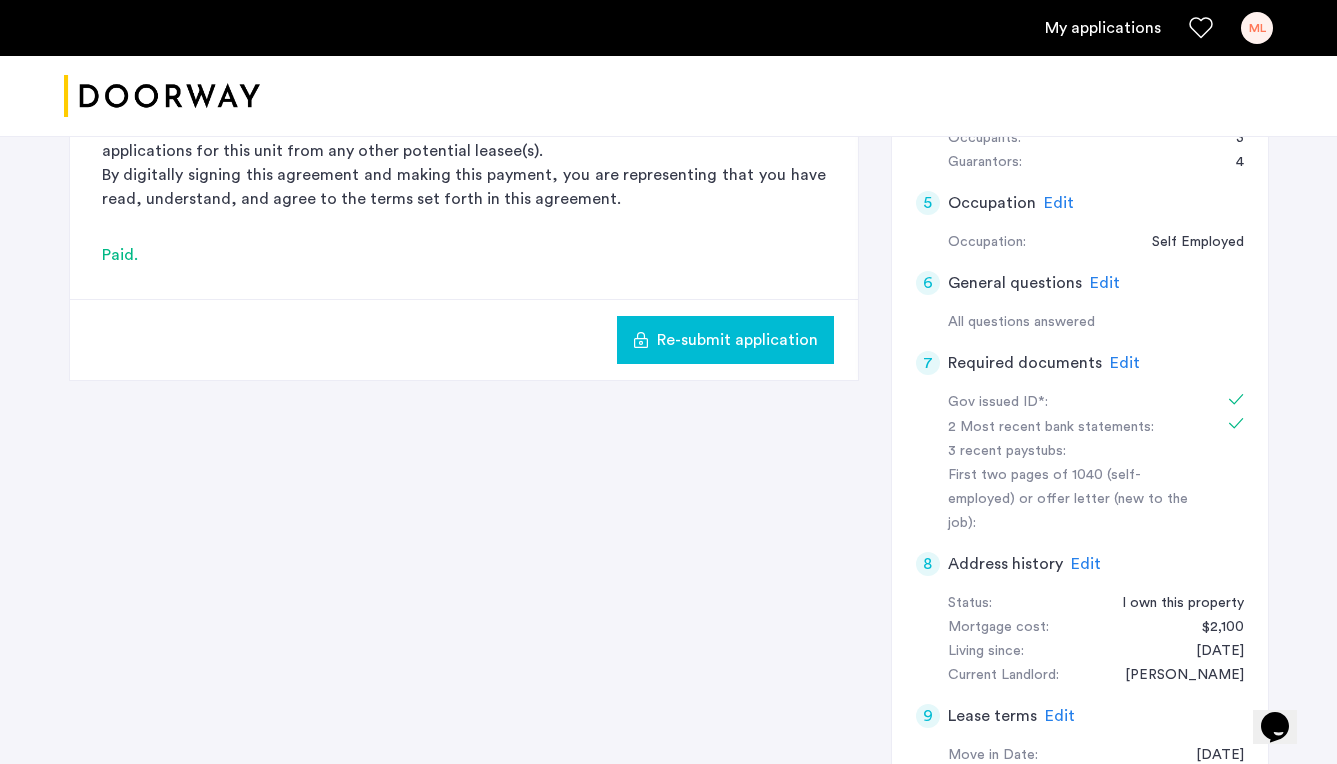click on "Edit" 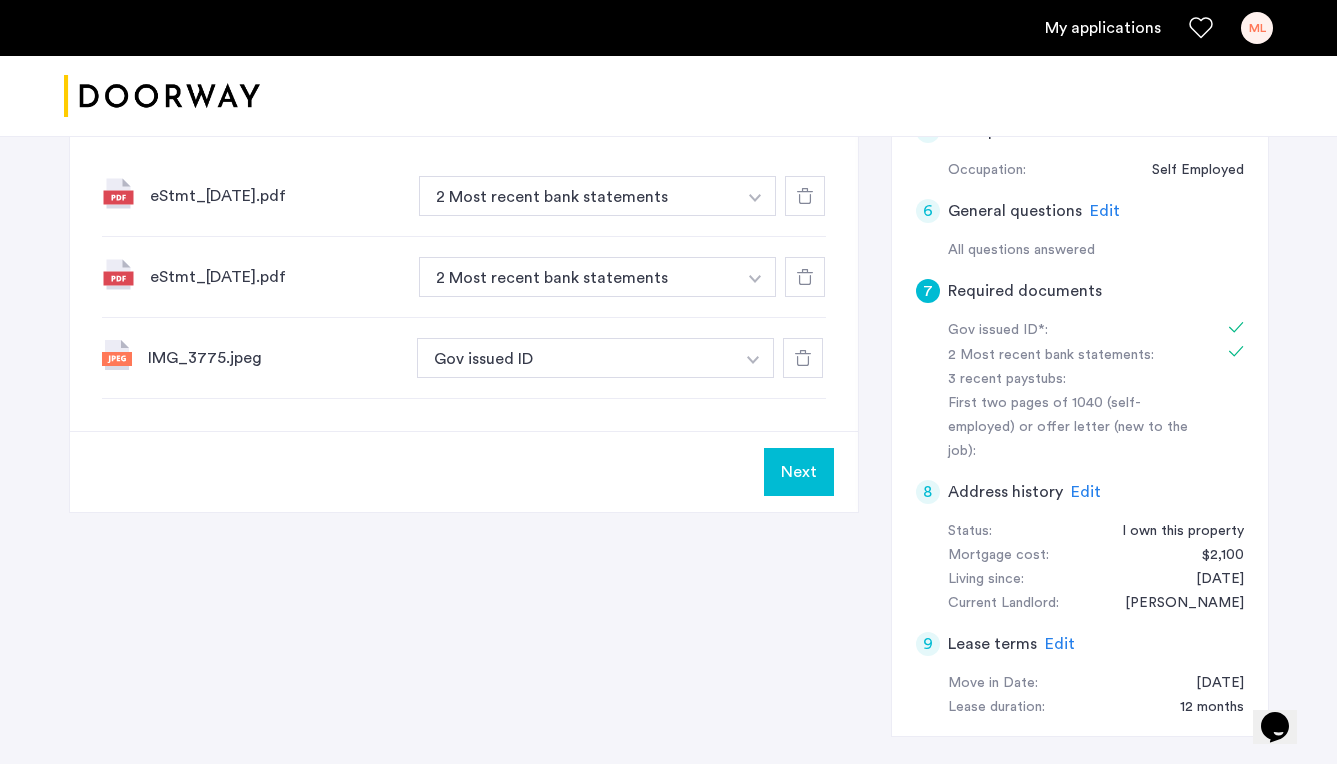 scroll, scrollTop: 803, scrollLeft: 0, axis: vertical 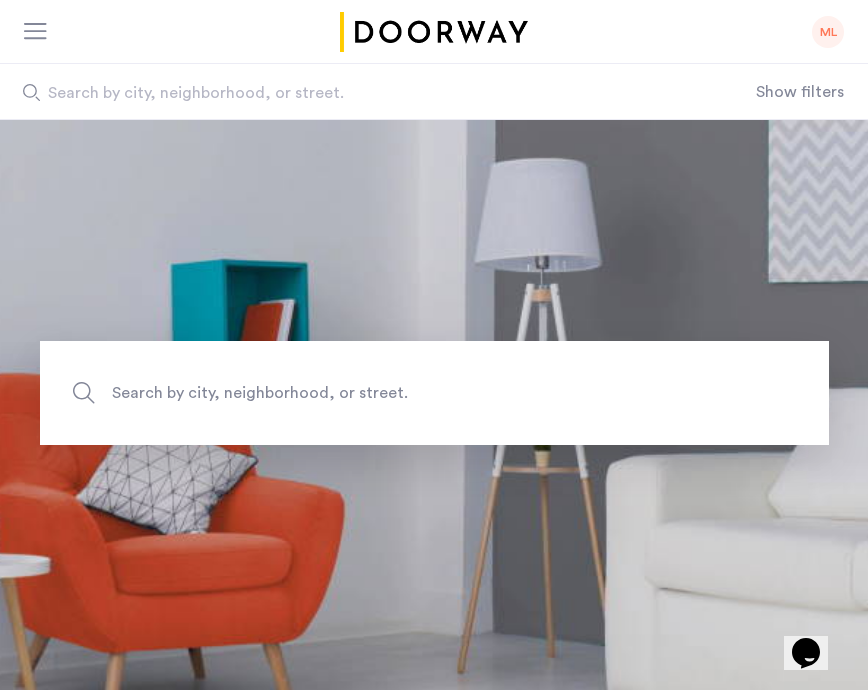 click on "ML" 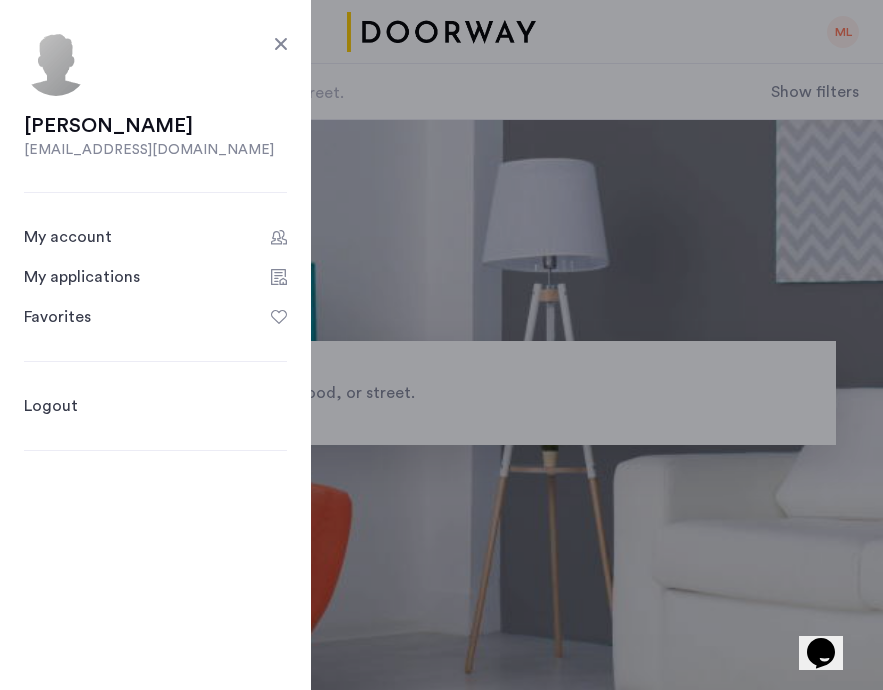 click on "My applications" 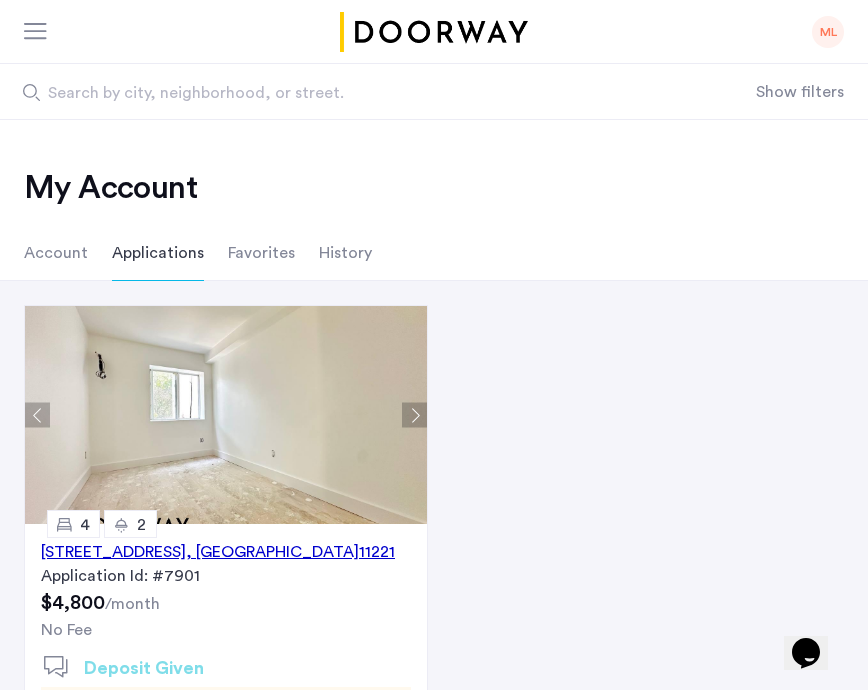 click on ", [GEOGRAPHIC_DATA]" 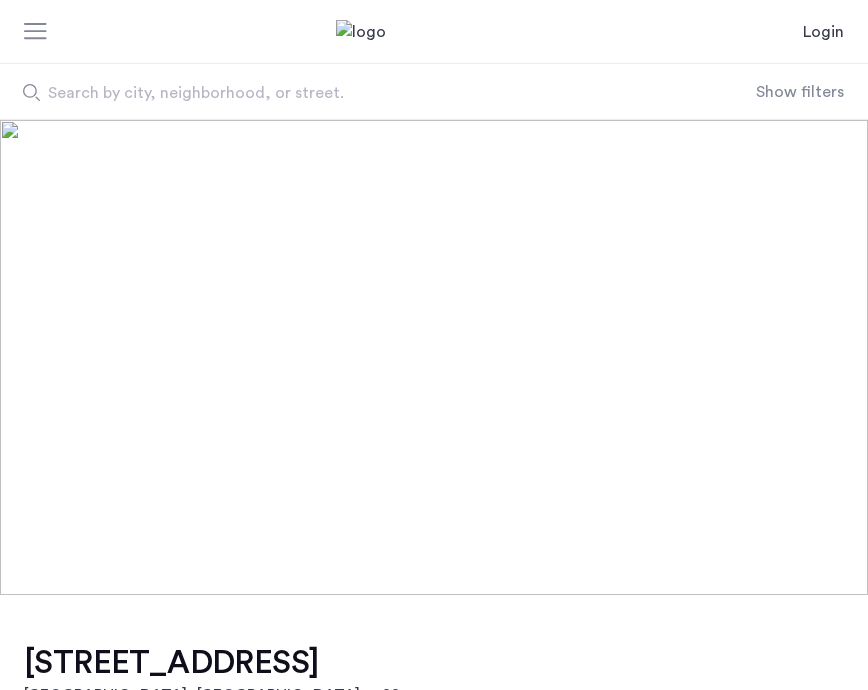 scroll, scrollTop: 0, scrollLeft: 0, axis: both 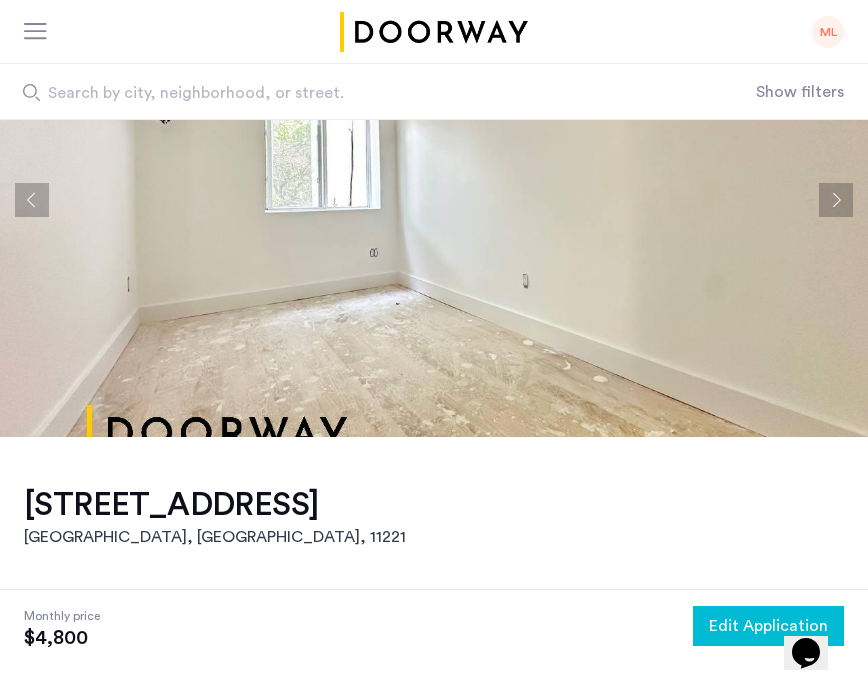 click on "Edit Application" 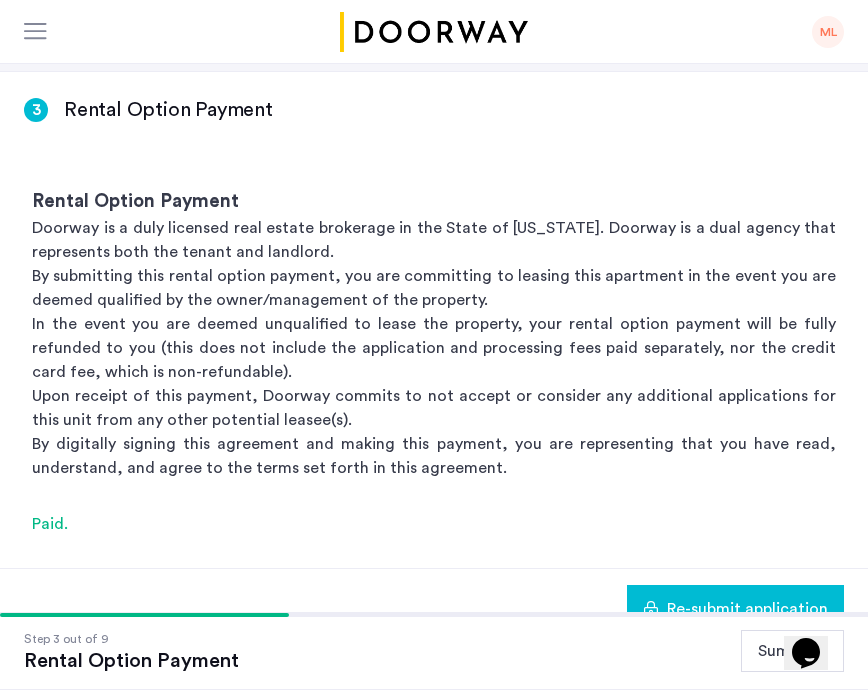 scroll, scrollTop: 387, scrollLeft: 0, axis: vertical 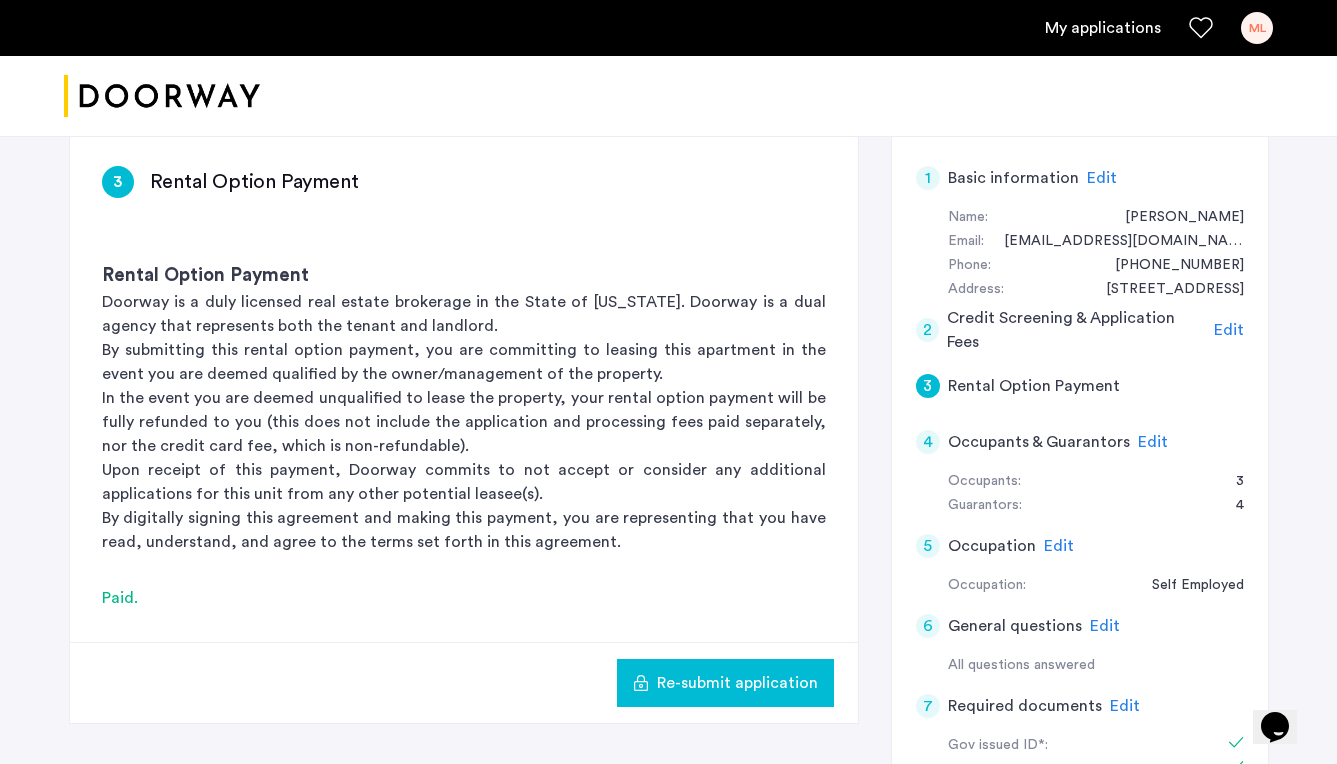 click on "Edit" 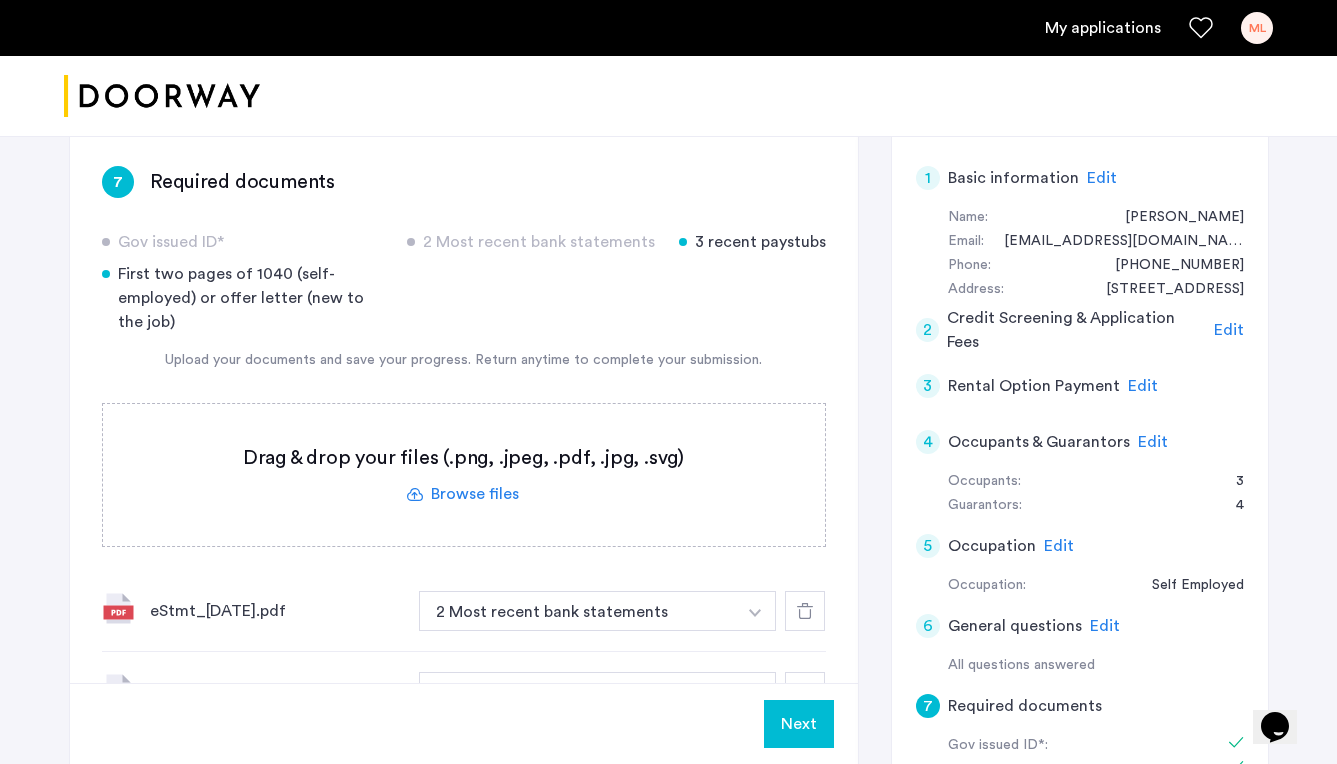 click 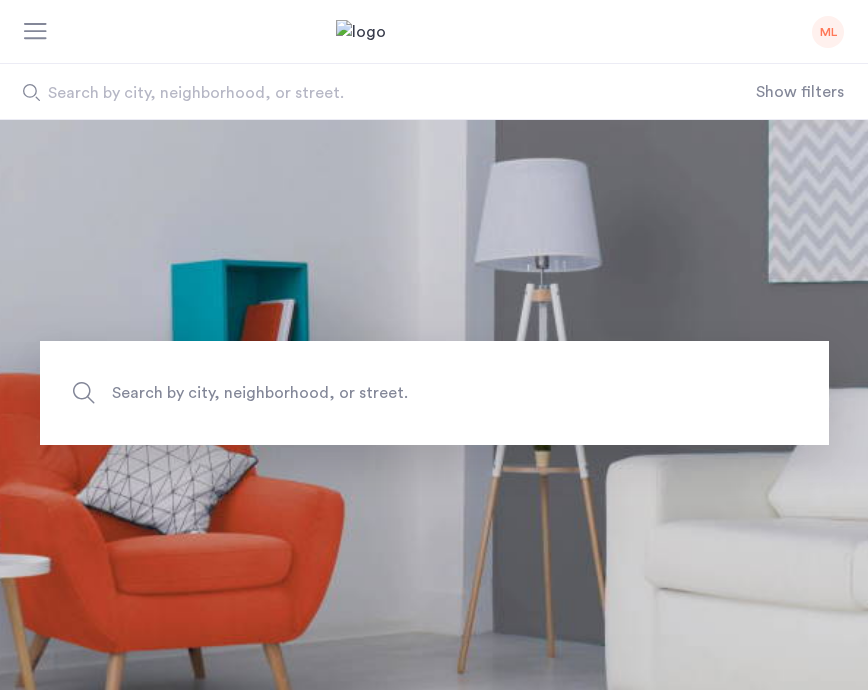 scroll, scrollTop: 0, scrollLeft: 0, axis: both 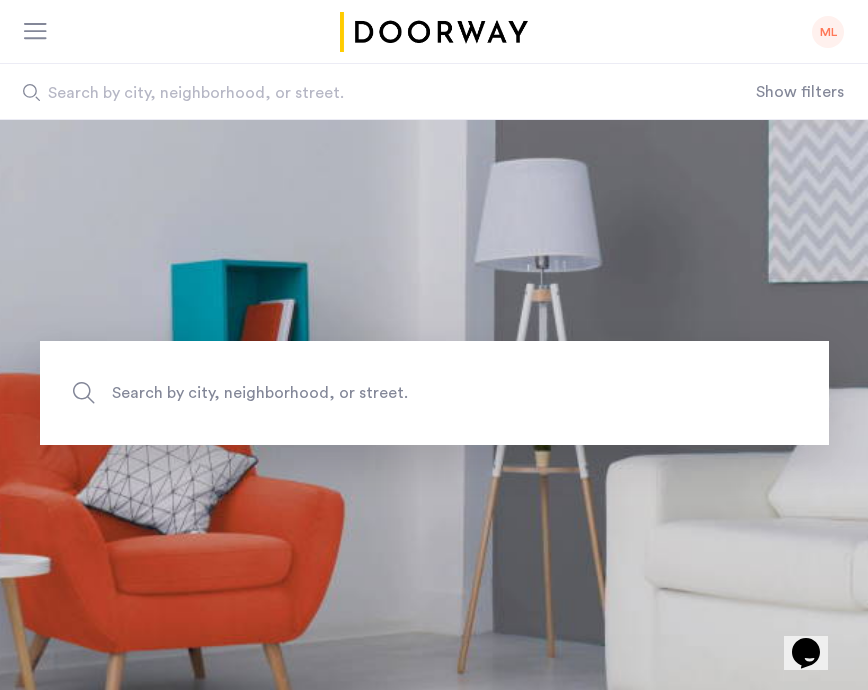 click on "ML" 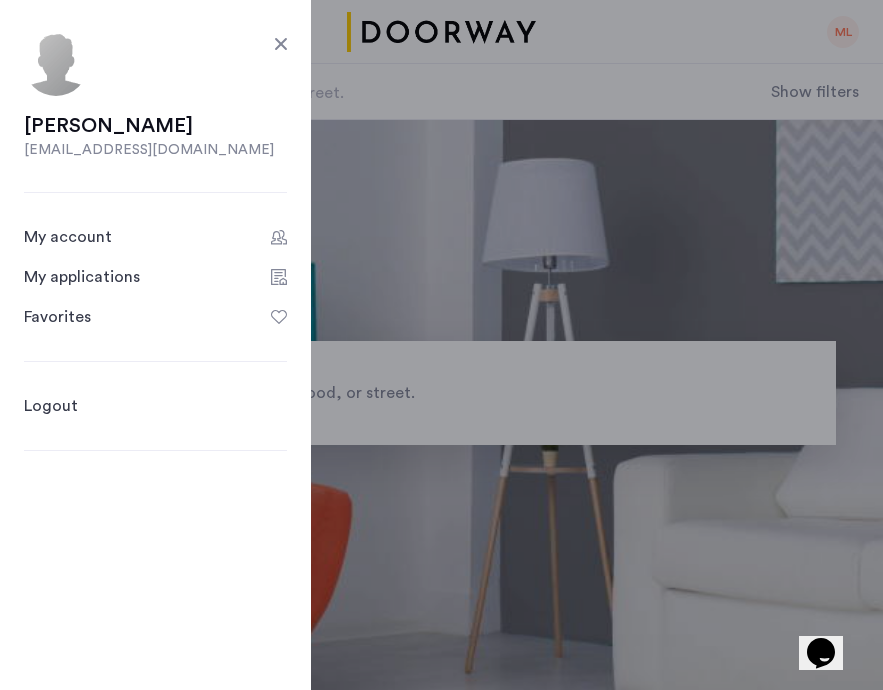 click on "My applications" 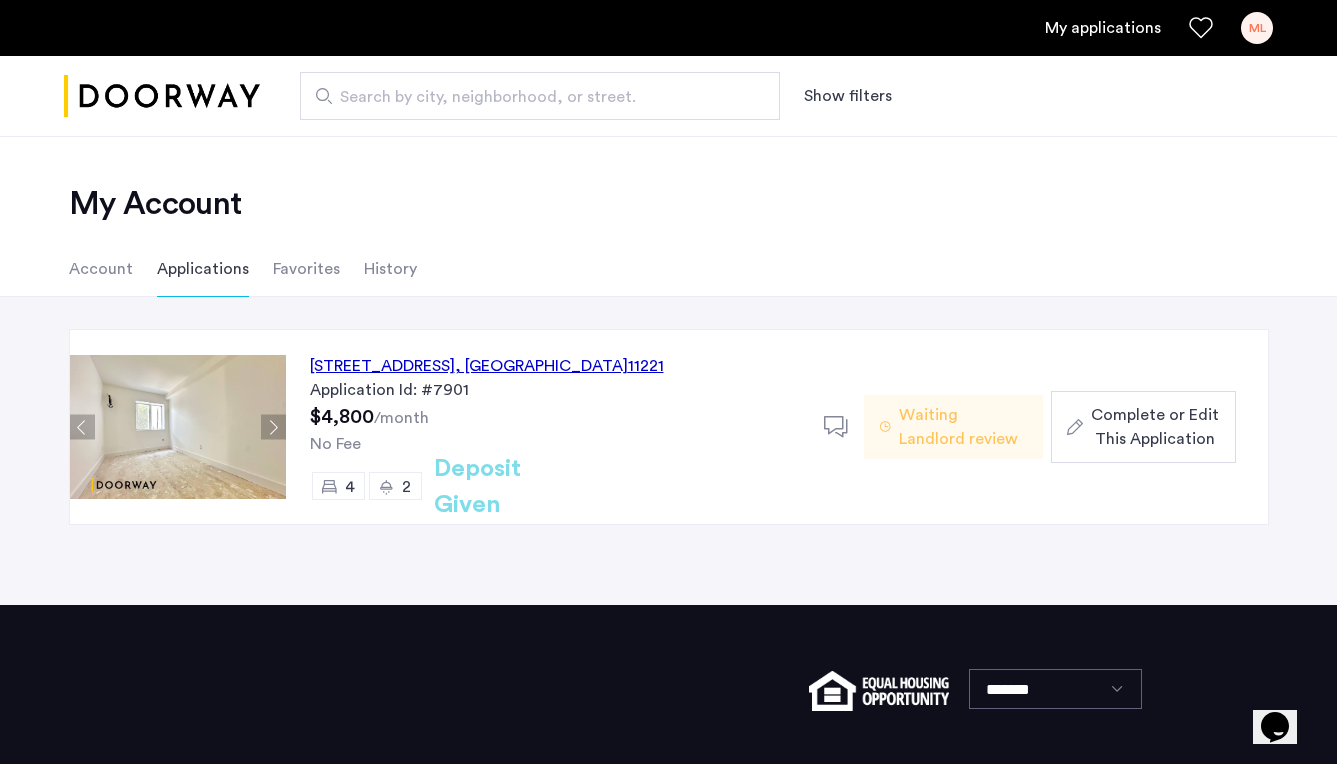 scroll, scrollTop: 4, scrollLeft: 0, axis: vertical 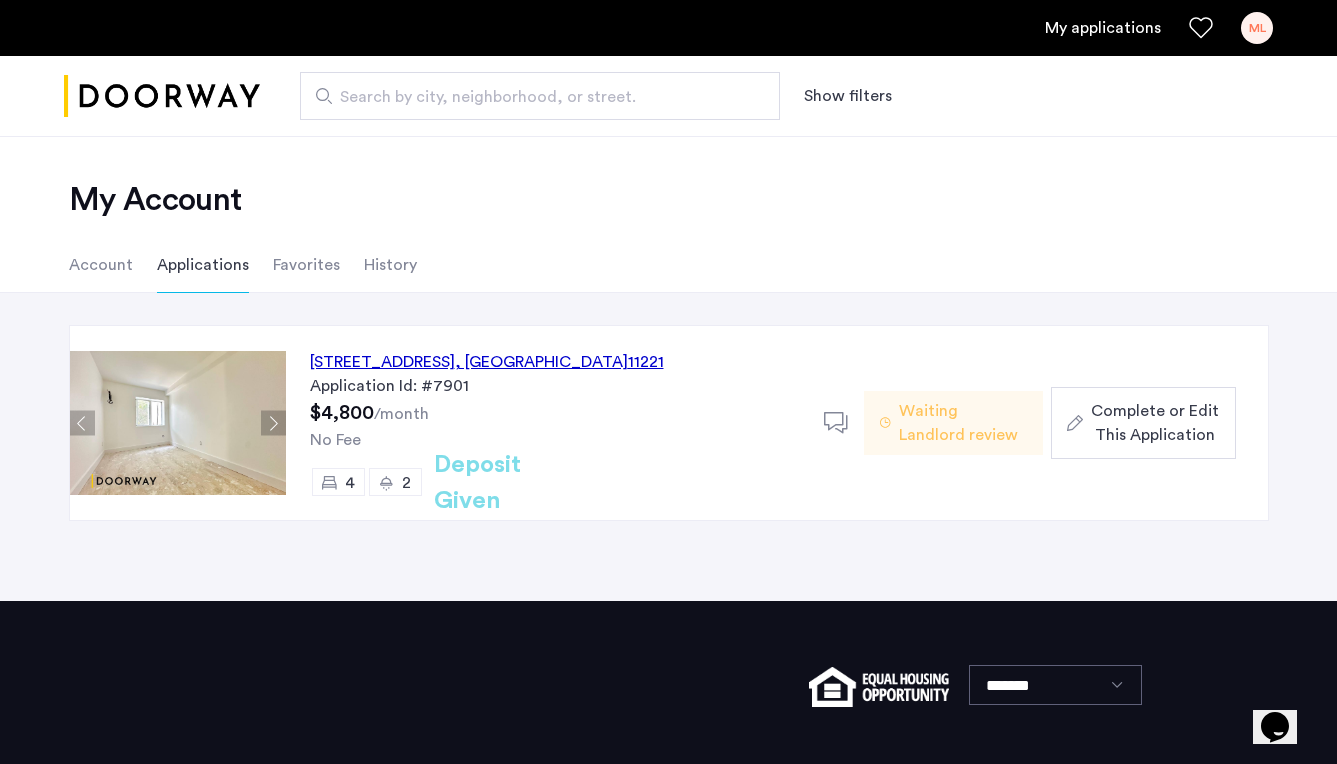 click on "Complete or Edit This Application" 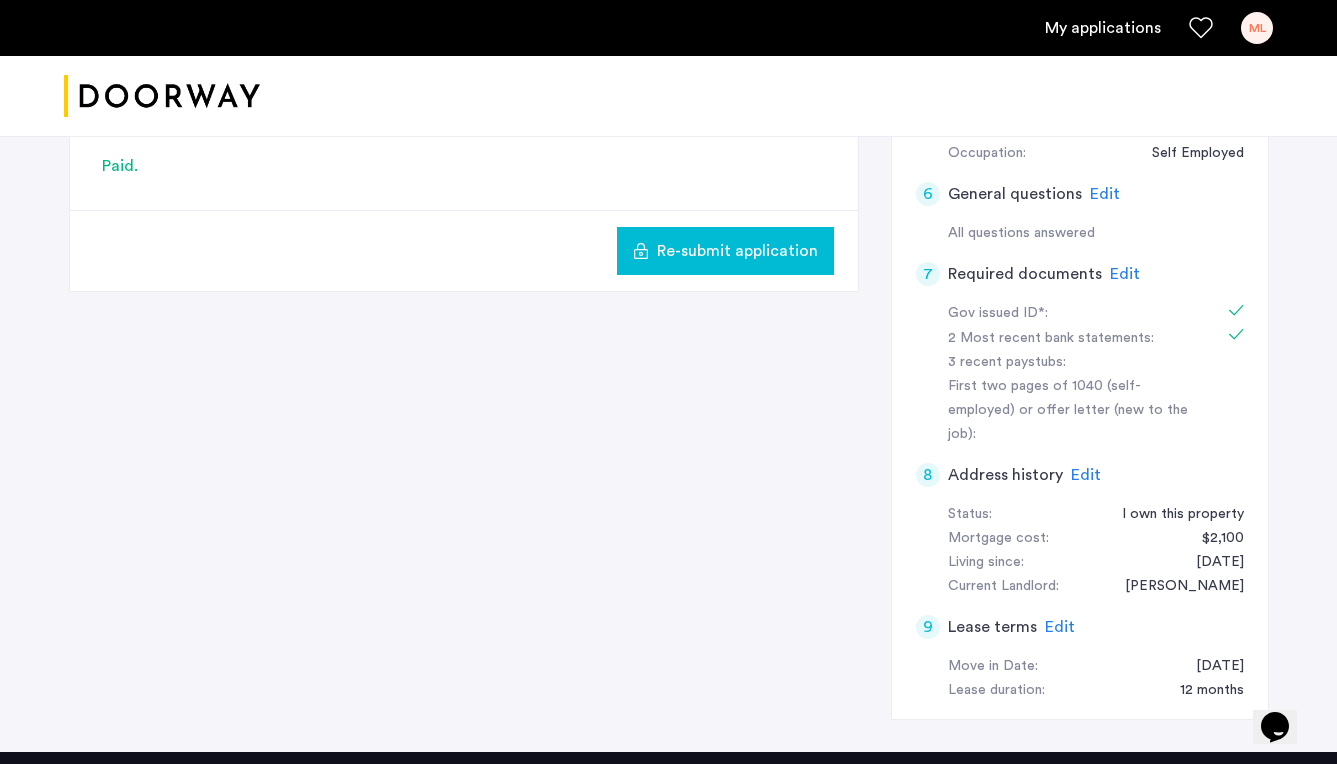 scroll, scrollTop: 411, scrollLeft: 0, axis: vertical 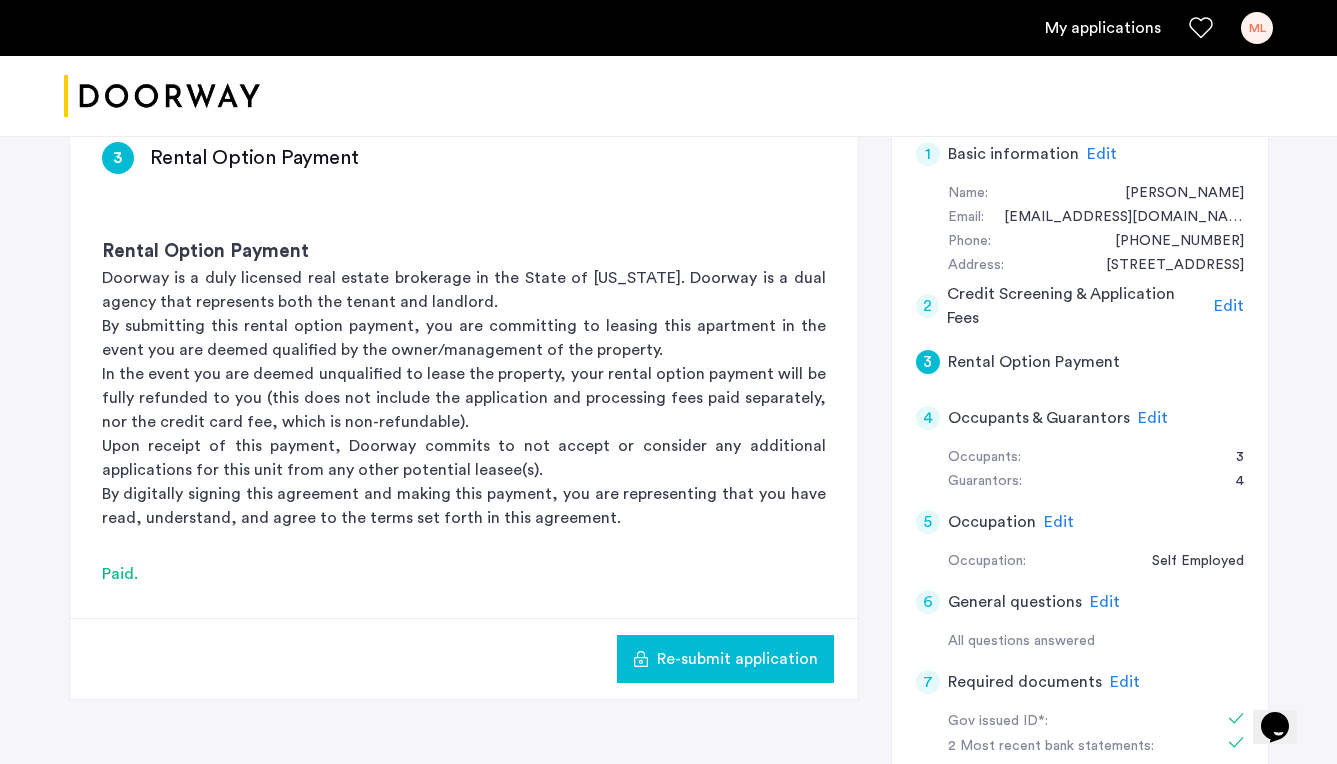 click on "Rental Option Payment" 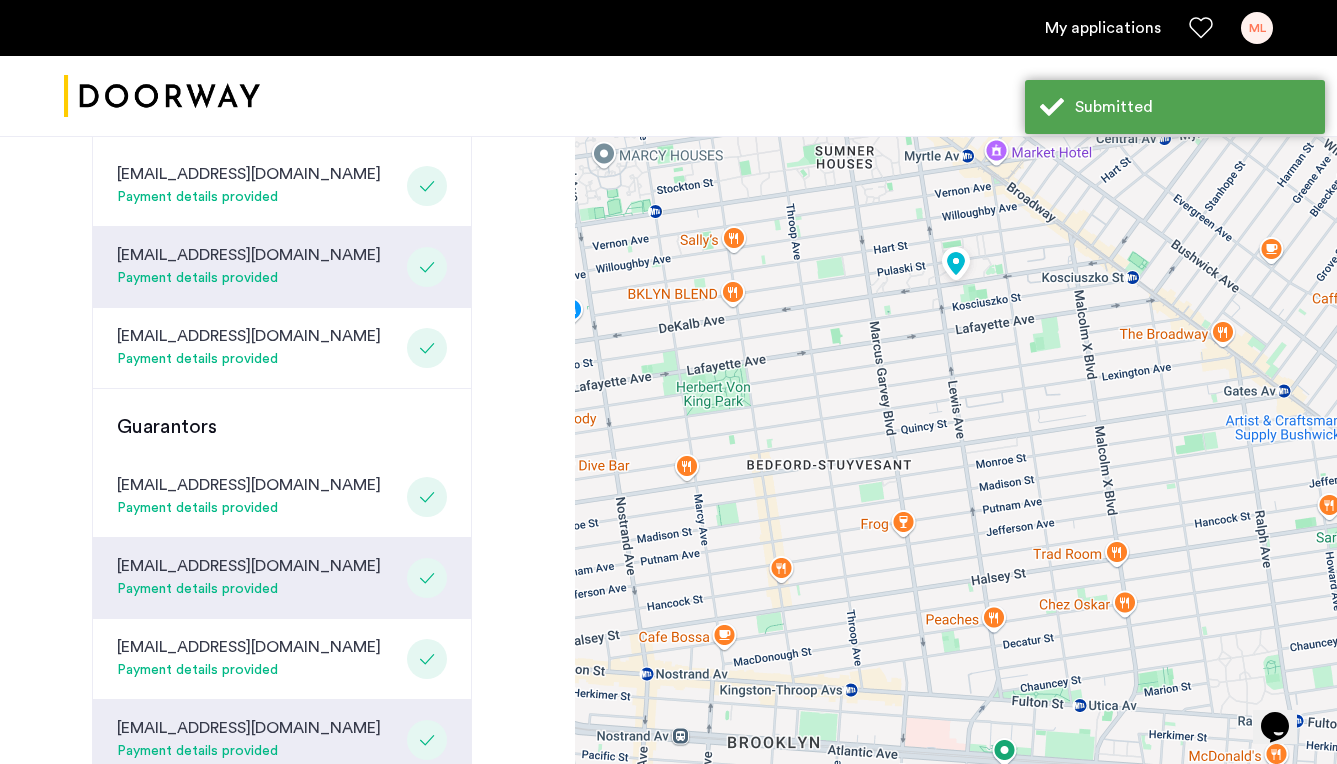 scroll, scrollTop: 846, scrollLeft: 0, axis: vertical 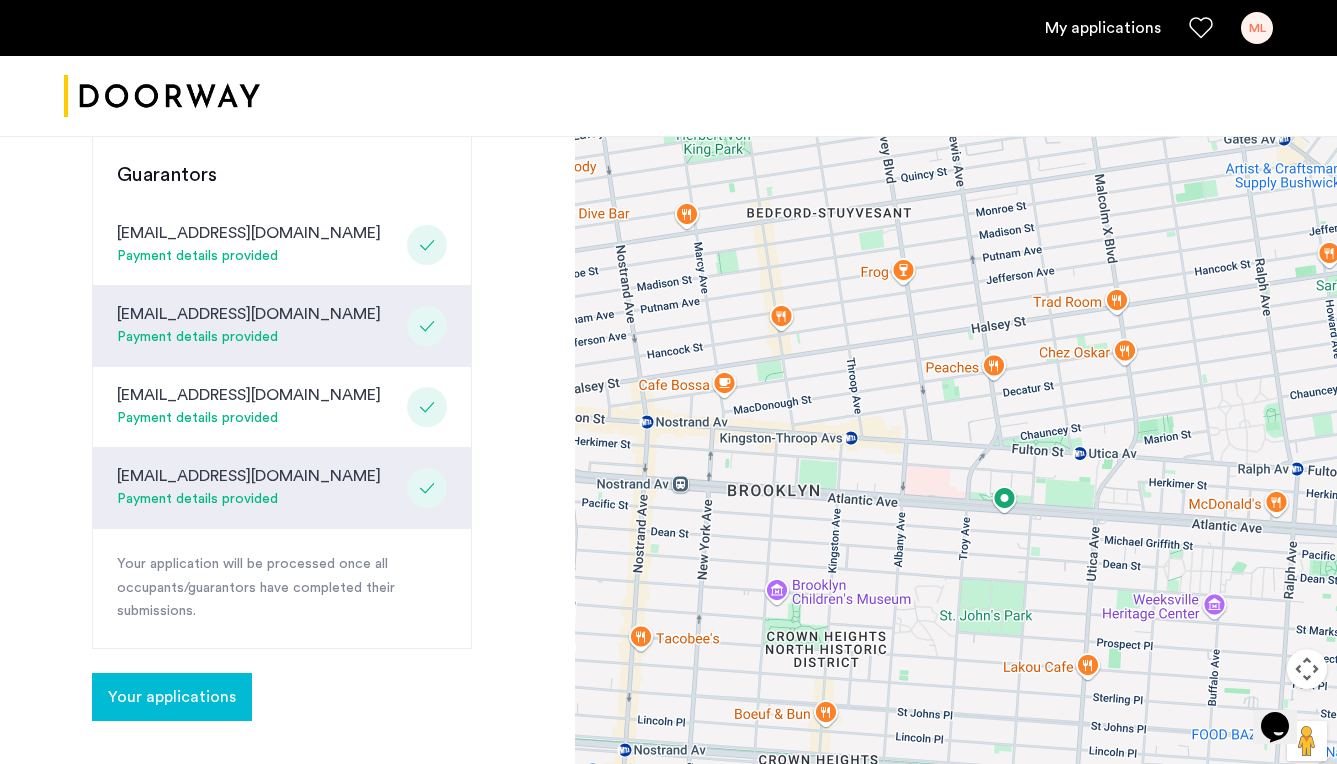 click 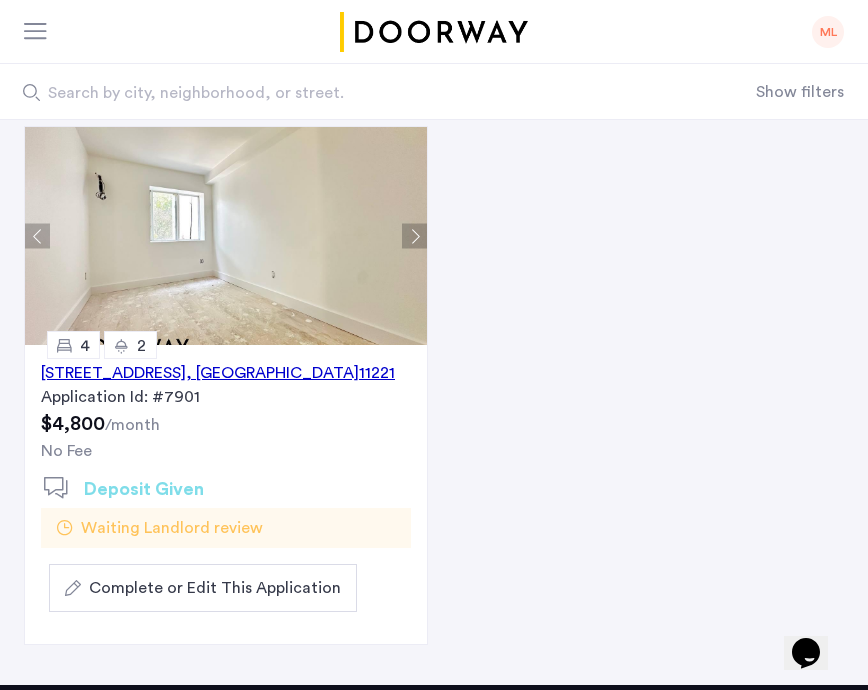 scroll, scrollTop: 384, scrollLeft: 0, axis: vertical 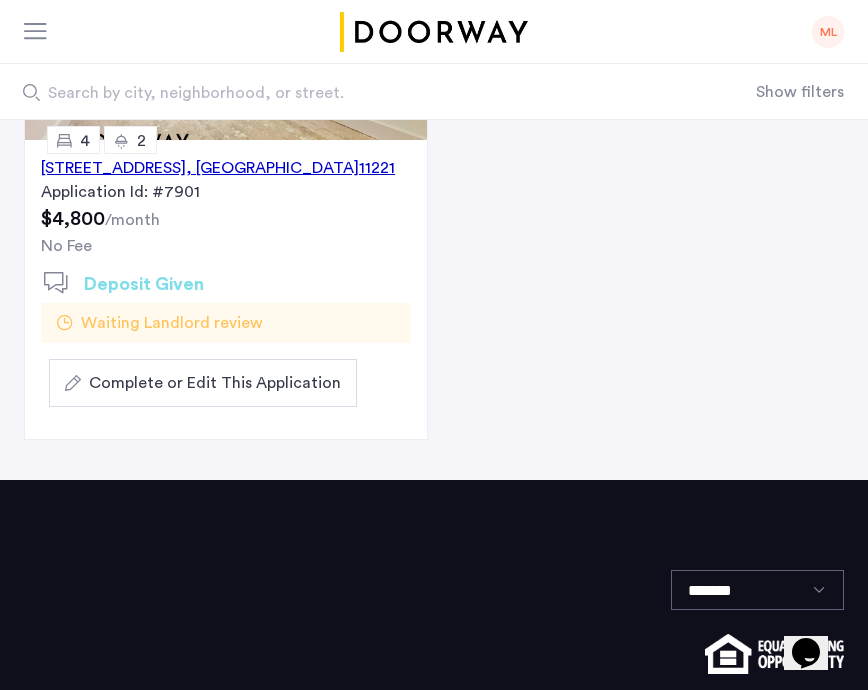 click on "Complete or Edit This Application" 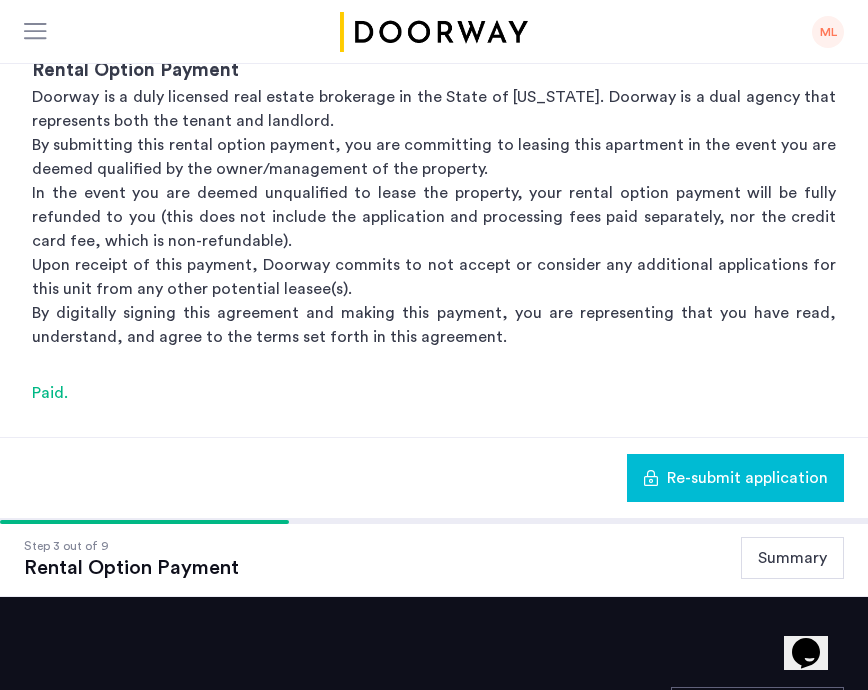 scroll, scrollTop: 635, scrollLeft: 0, axis: vertical 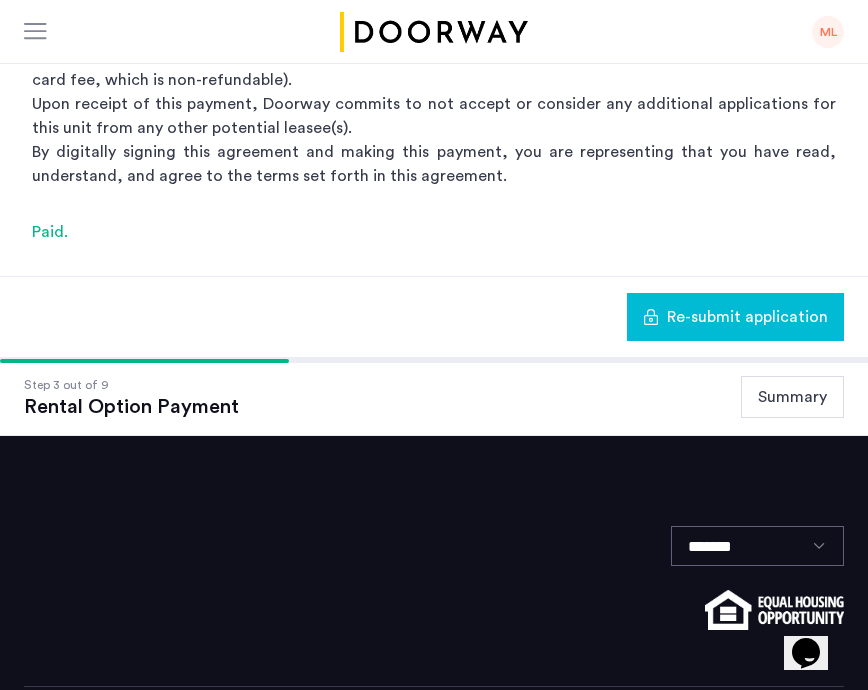 click on "Rental Option Payment" 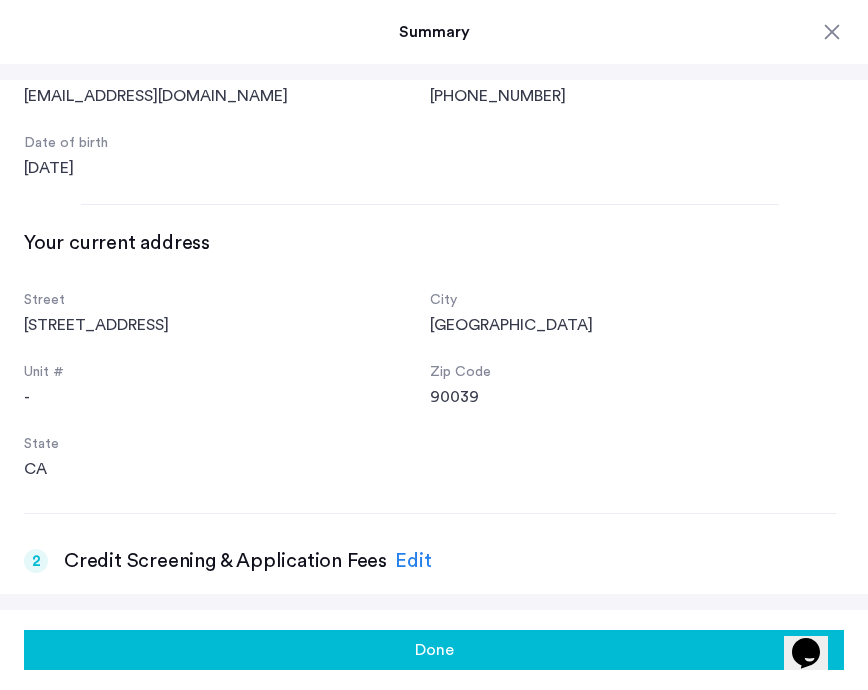 scroll, scrollTop: 333, scrollLeft: 0, axis: vertical 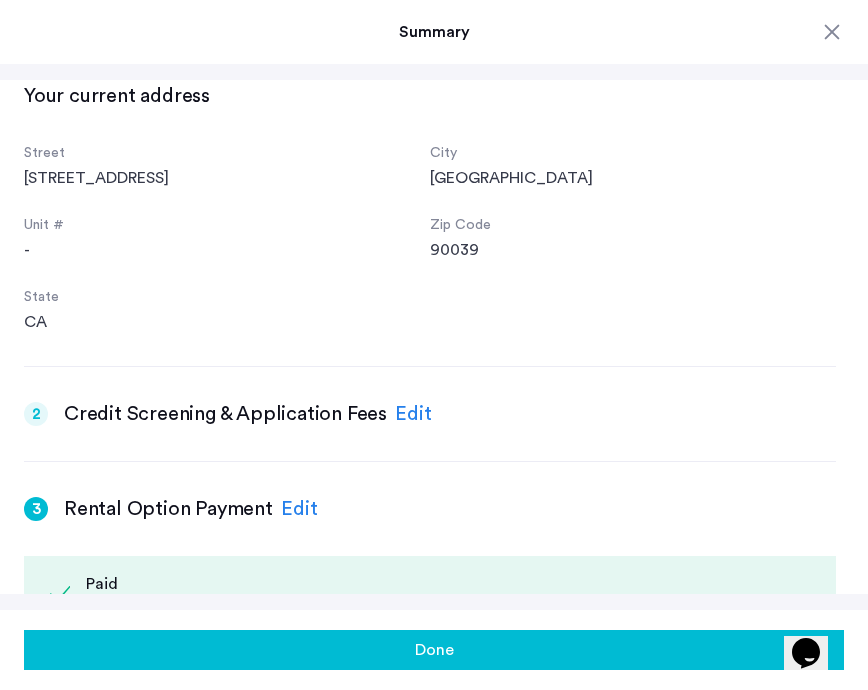 click on "Edit" at bounding box center (413, 414) 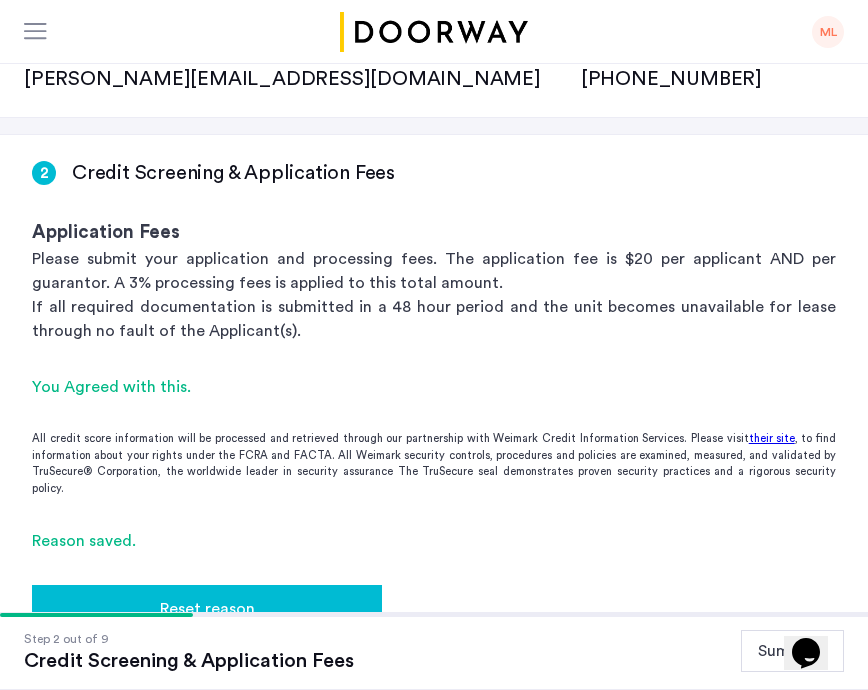 scroll, scrollTop: 461, scrollLeft: 0, axis: vertical 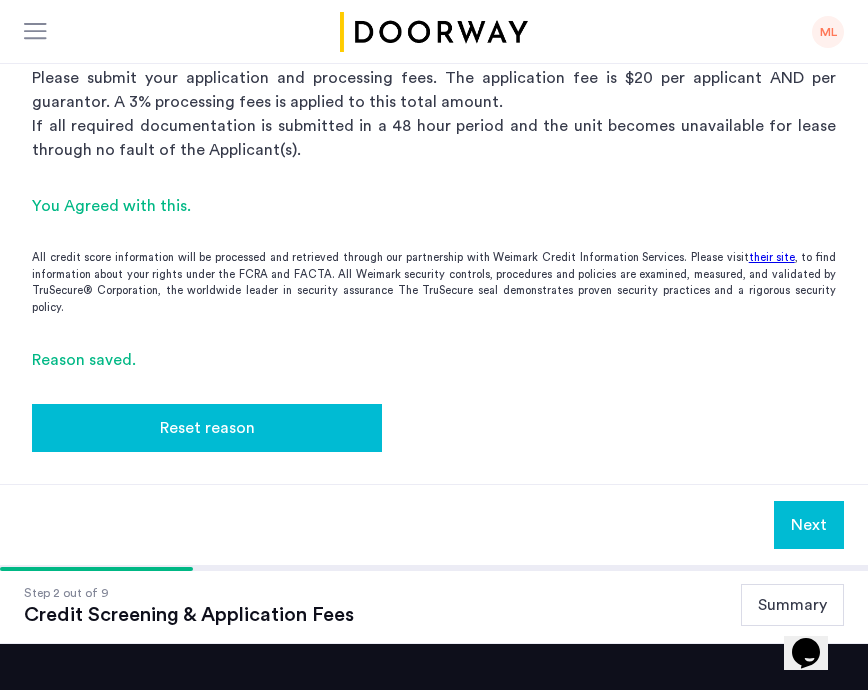 click on "Reset reason" 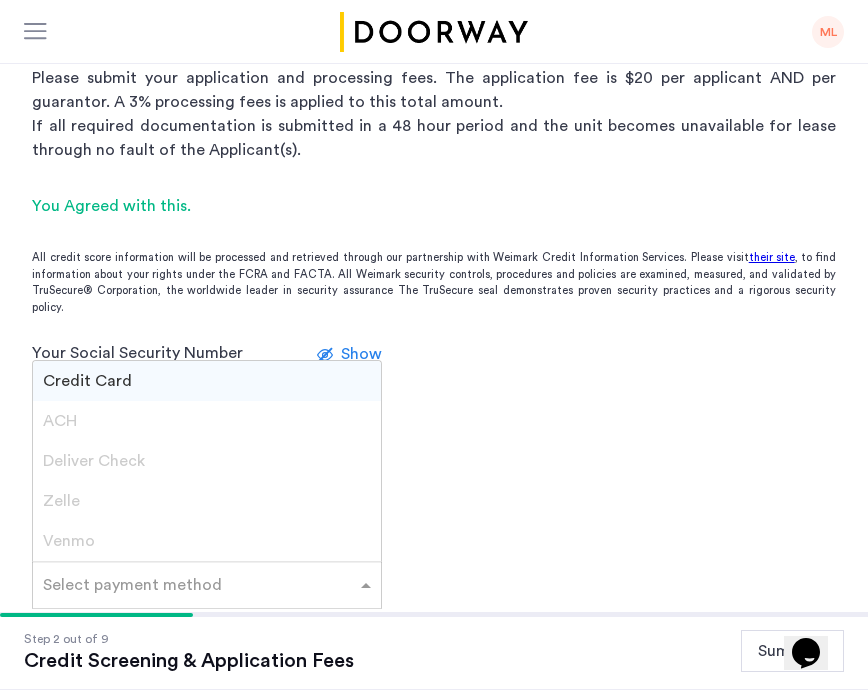 click on "Select payment method" 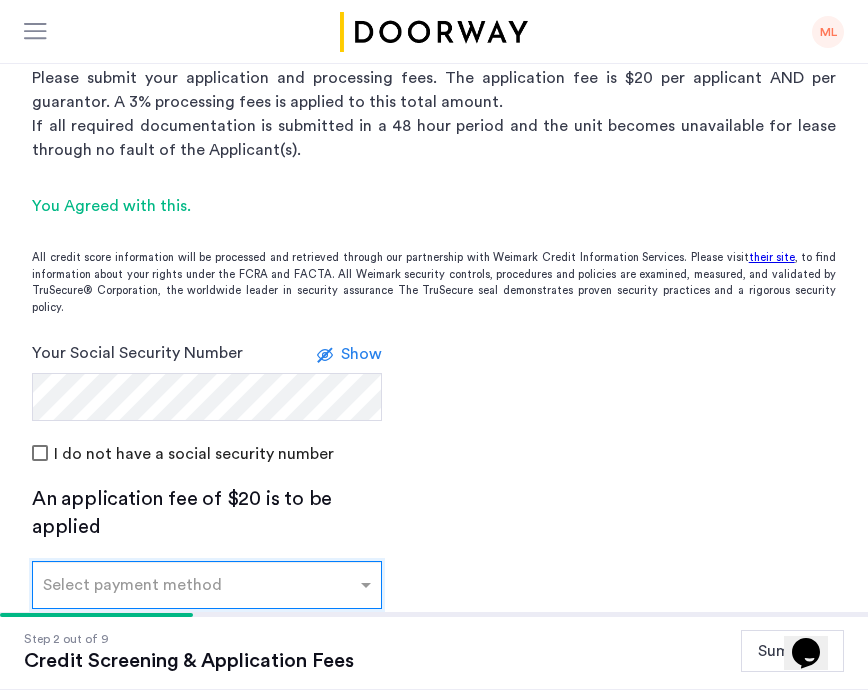 scroll, scrollTop: 562, scrollLeft: 0, axis: vertical 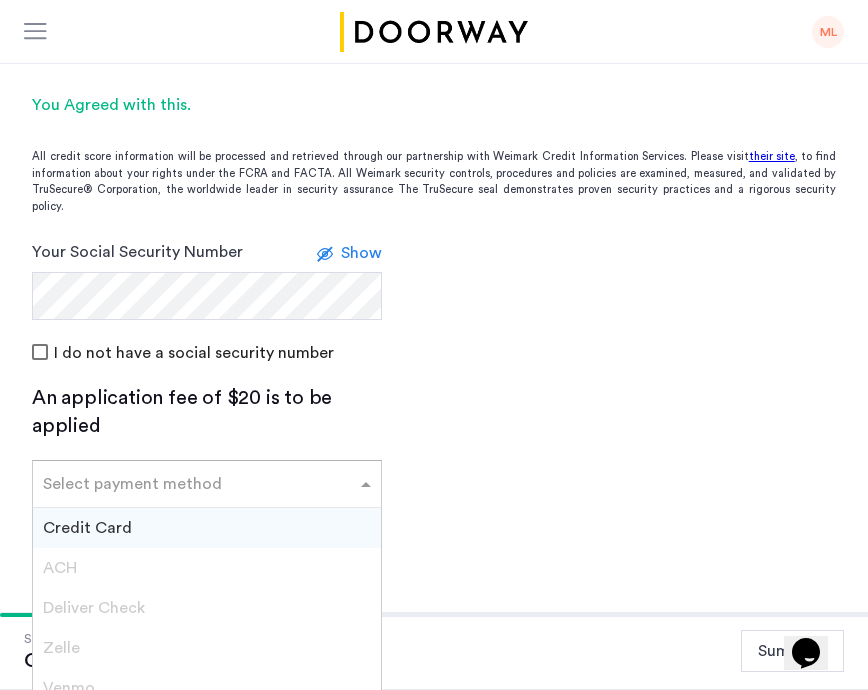 click 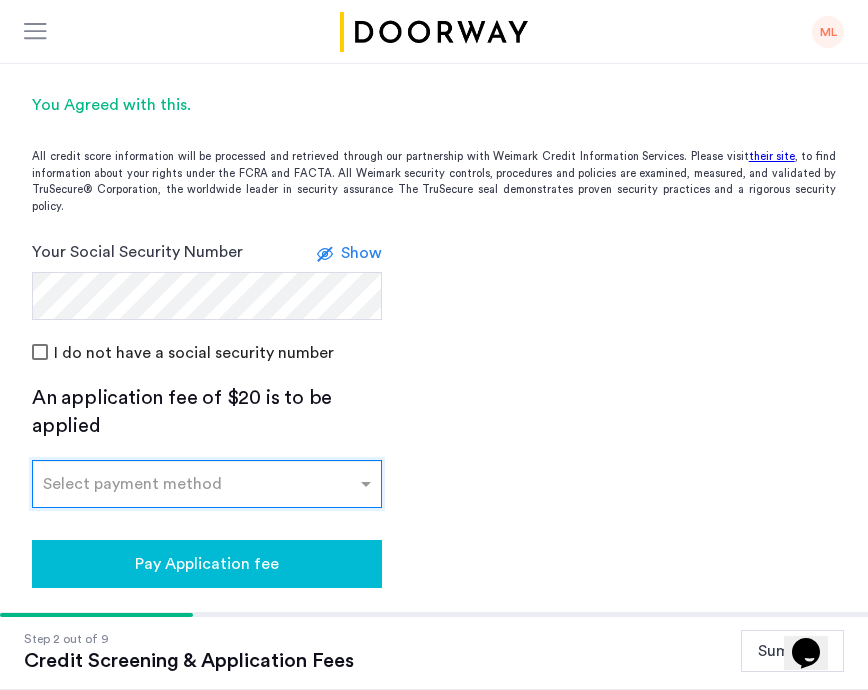 click on "Pay Application fee" 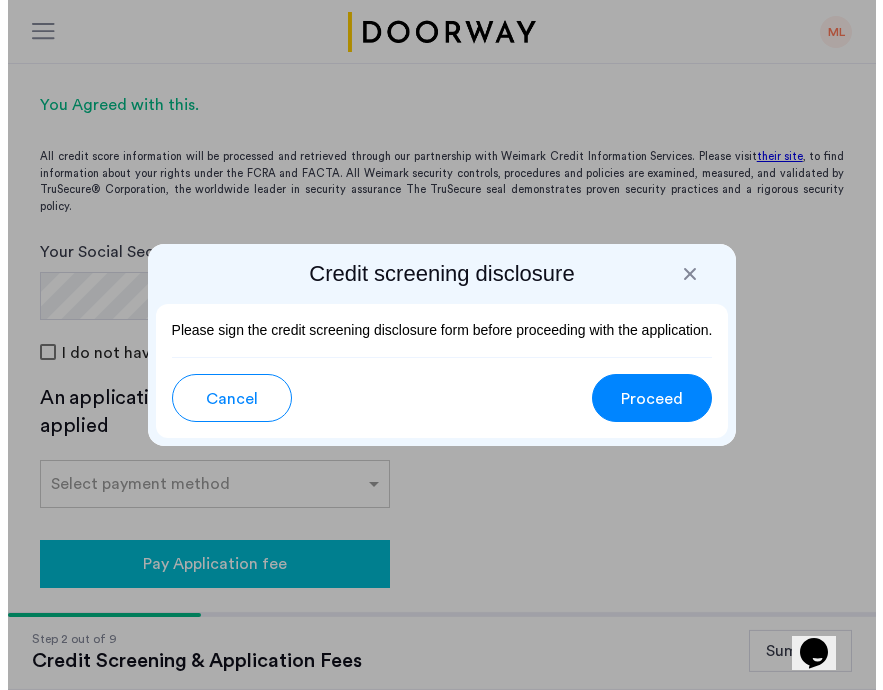 scroll, scrollTop: 0, scrollLeft: 0, axis: both 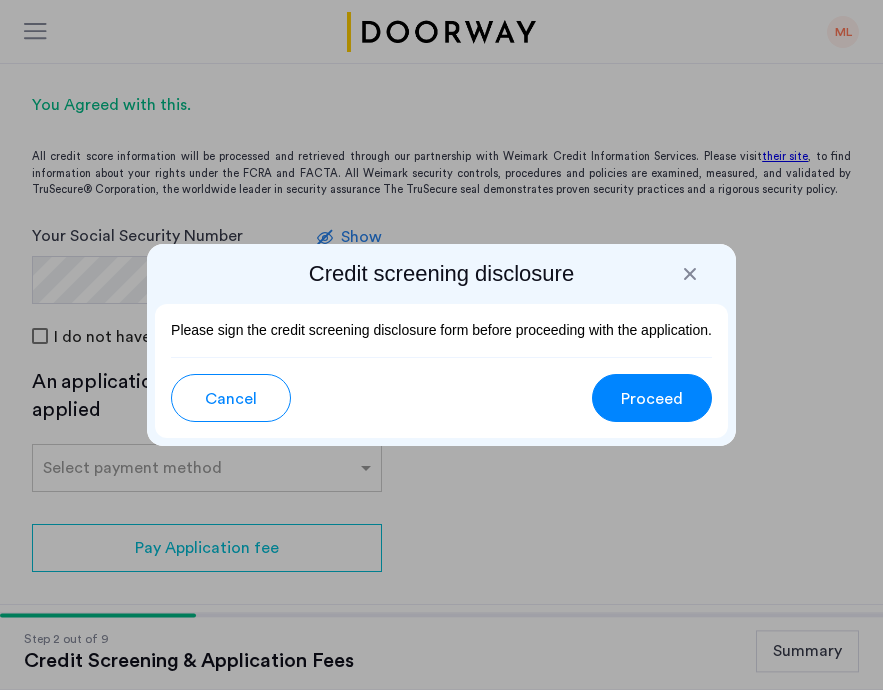 click on "Proceed" at bounding box center (652, 399) 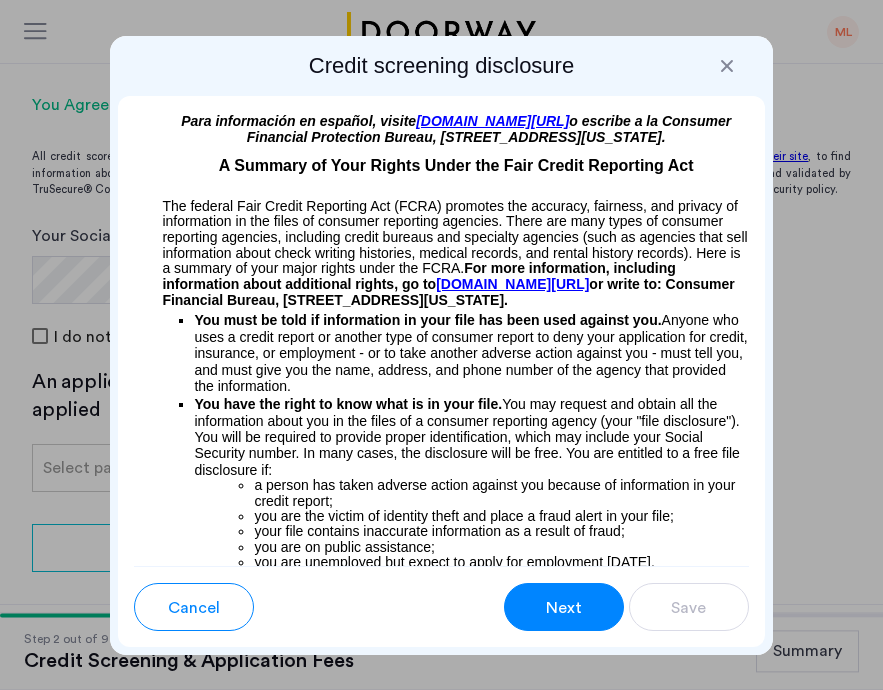 click on "Next" at bounding box center [564, 607] 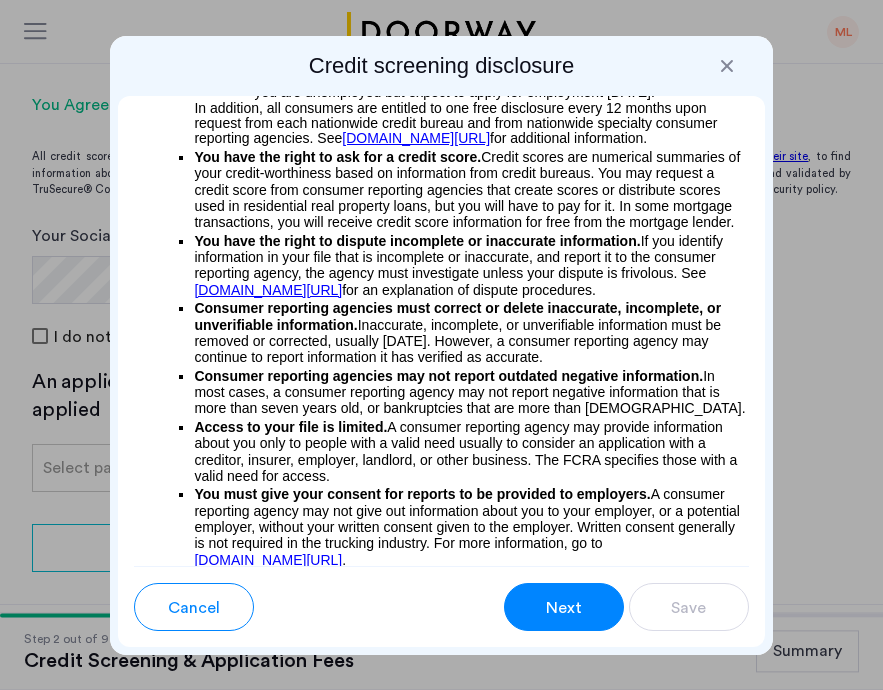 click on "Next" at bounding box center [564, 607] 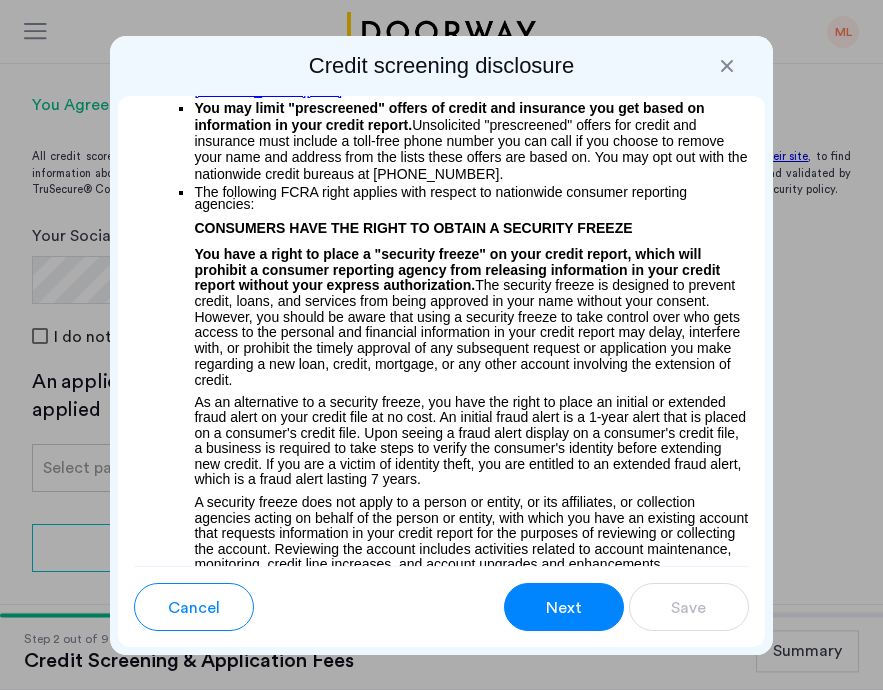 click on "Next" at bounding box center [564, 607] 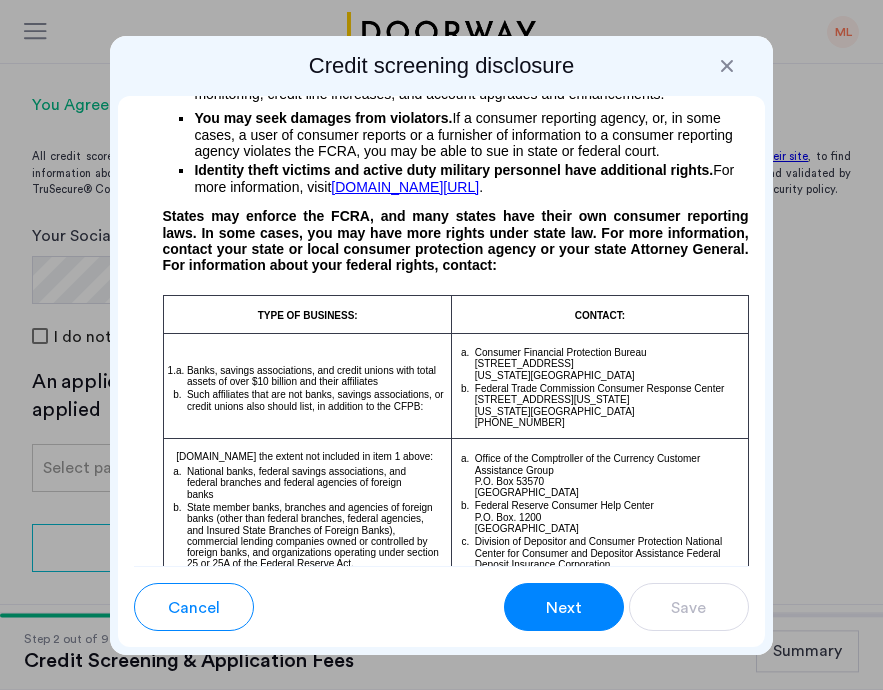 click on "Next" at bounding box center [564, 607] 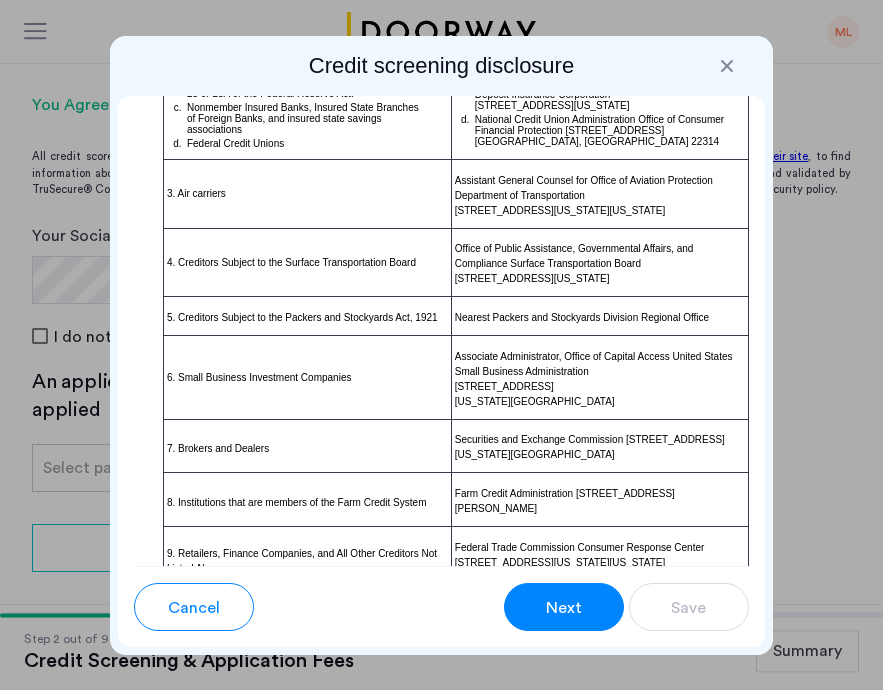 click on "Next" at bounding box center (564, 607) 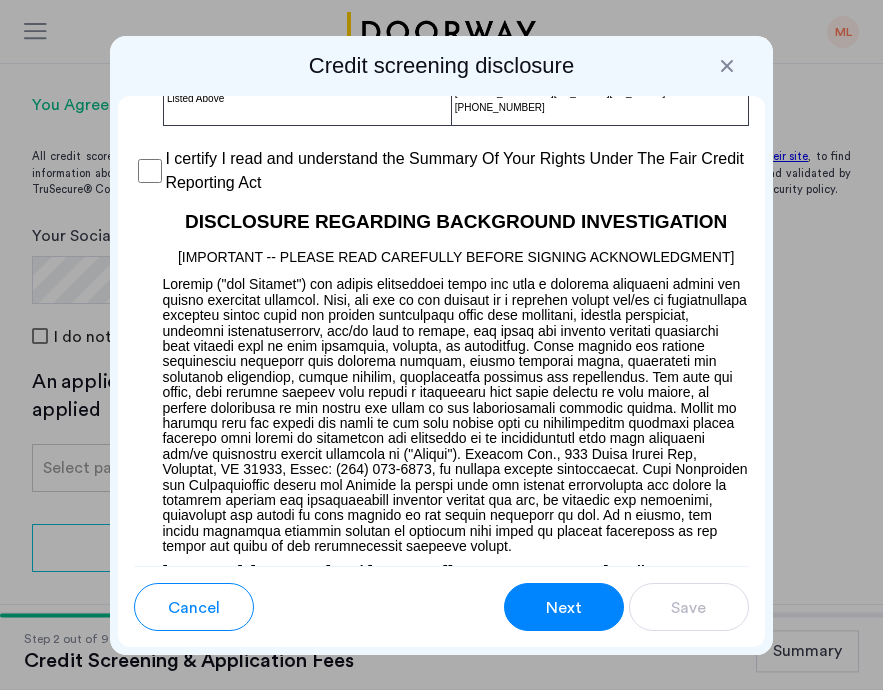 click on "Next" at bounding box center (564, 607) 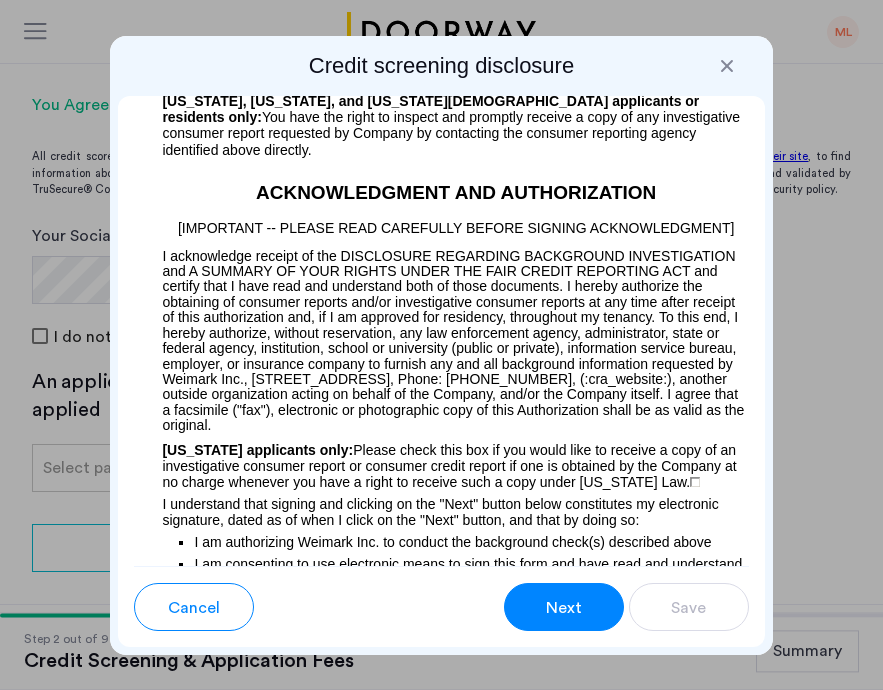click on "Next" at bounding box center (564, 607) 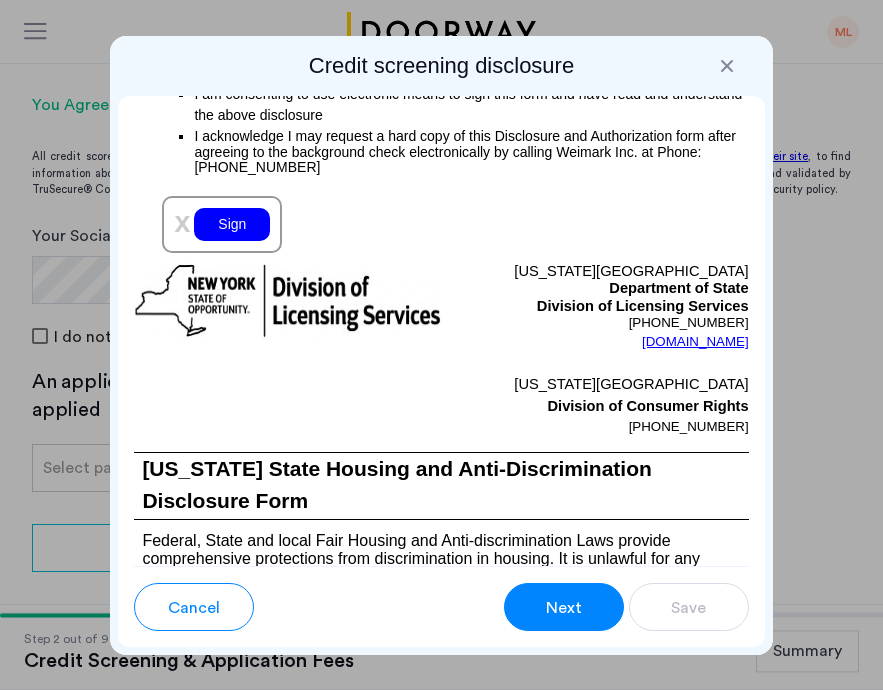 click on "Next" at bounding box center [564, 607] 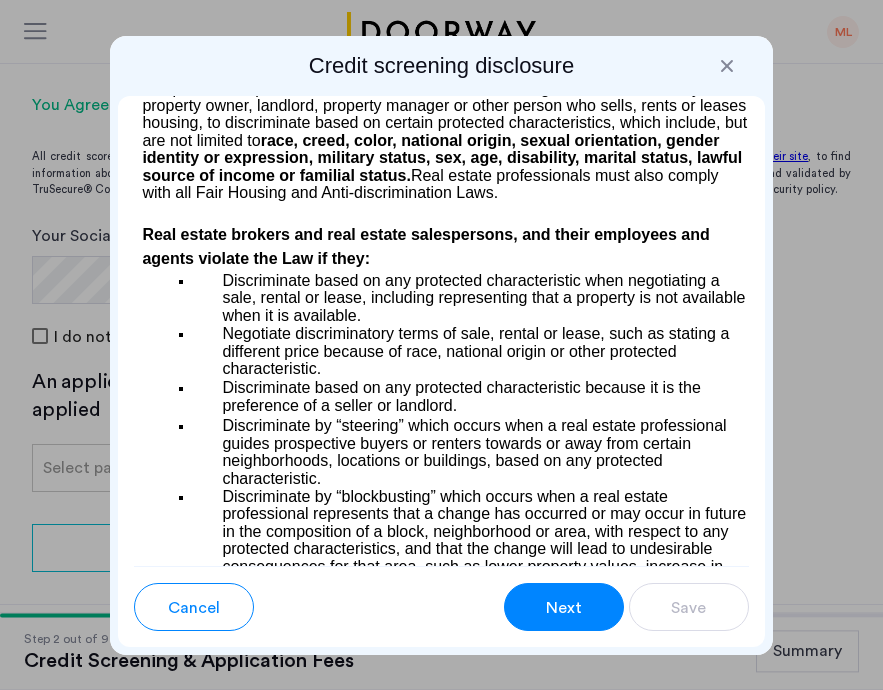 click on "Next" at bounding box center (564, 608) 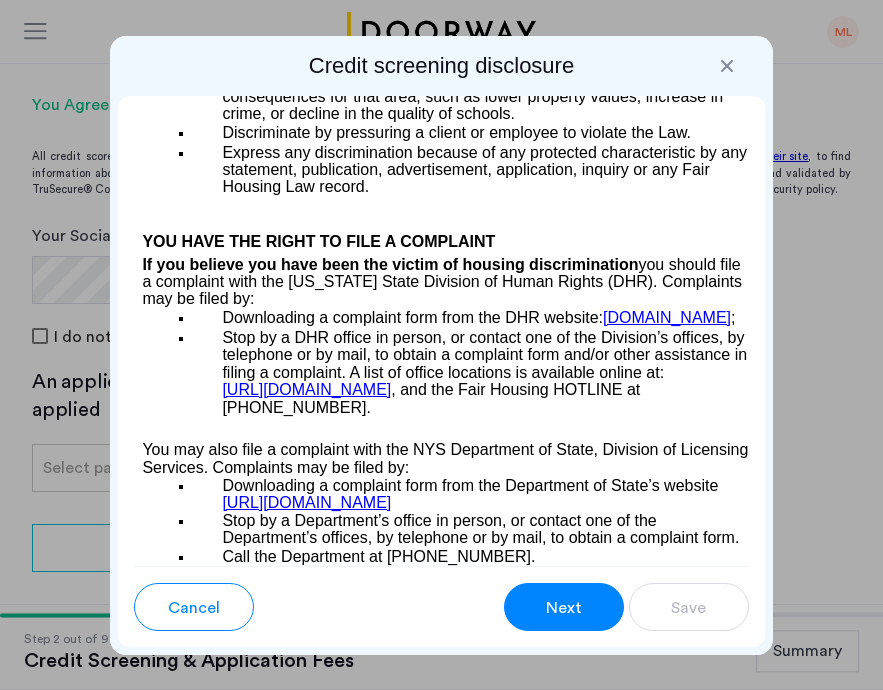 click on "Next" at bounding box center (564, 608) 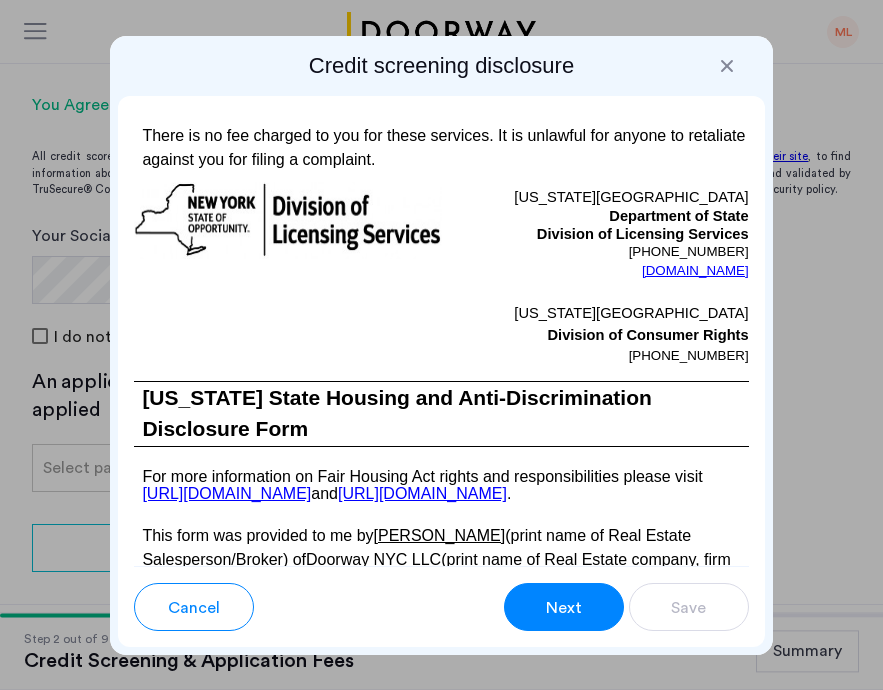 click on "Next" at bounding box center [564, 608] 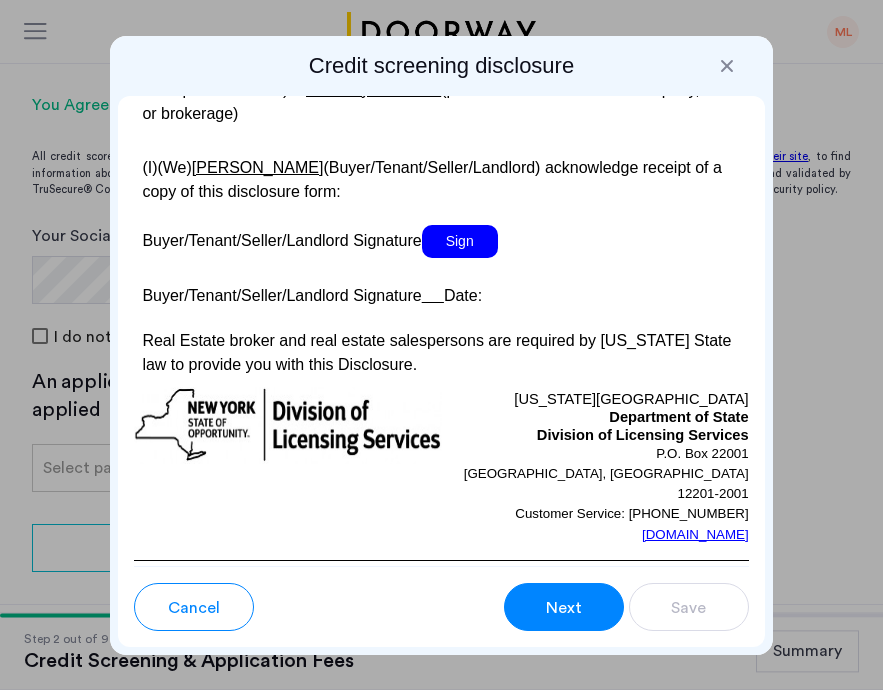 click on "Next" at bounding box center [564, 608] 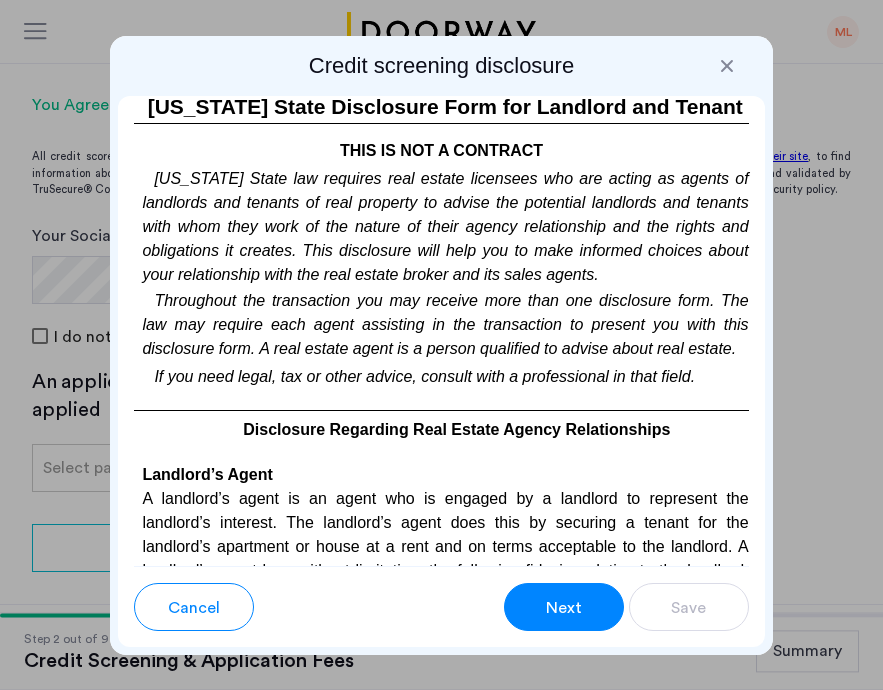 click on "Next" at bounding box center [564, 608] 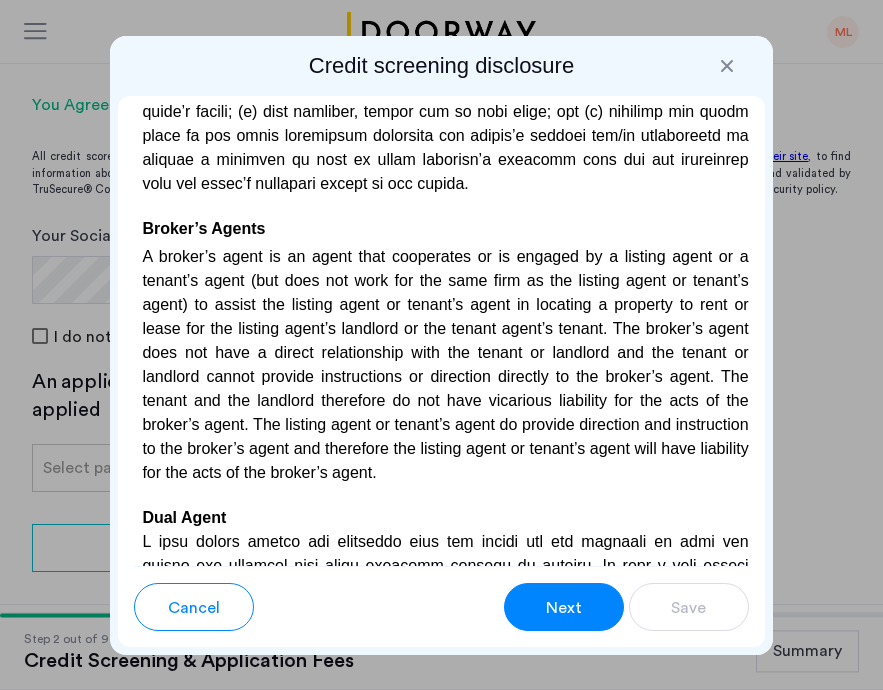 click on "Next" at bounding box center (564, 608) 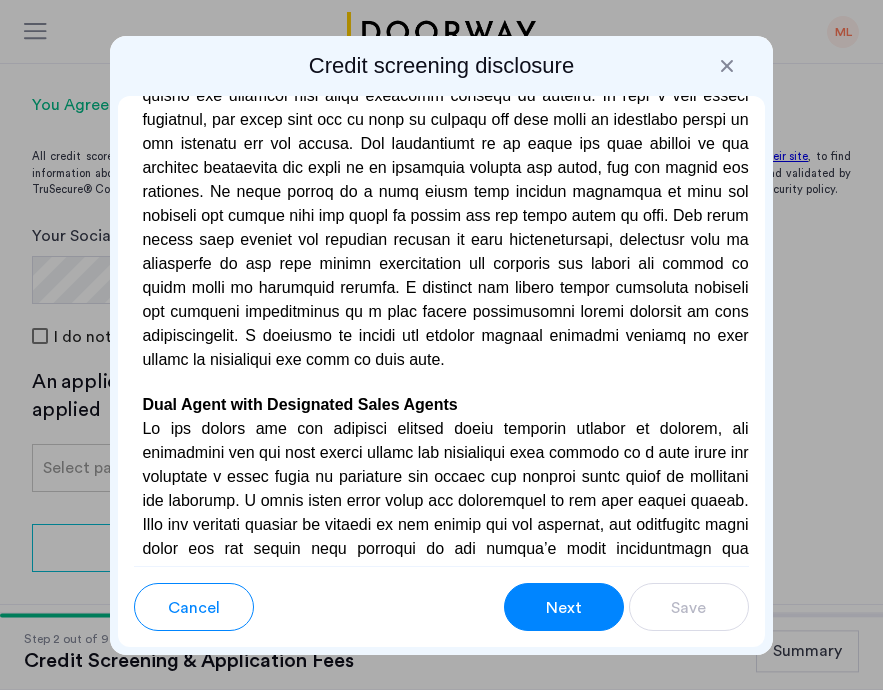 click on "Next" at bounding box center (564, 608) 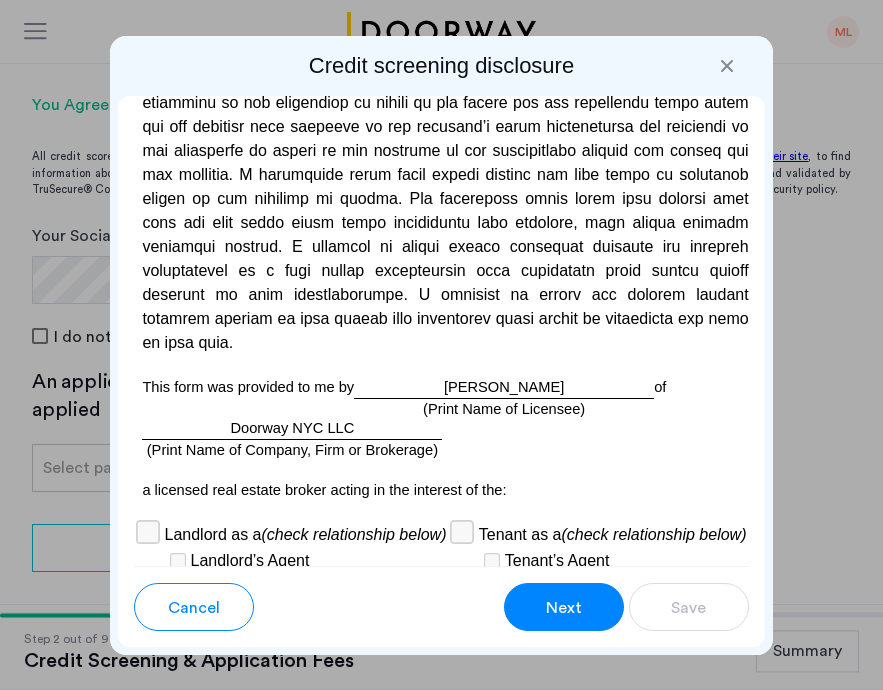 click on "Next" at bounding box center [564, 608] 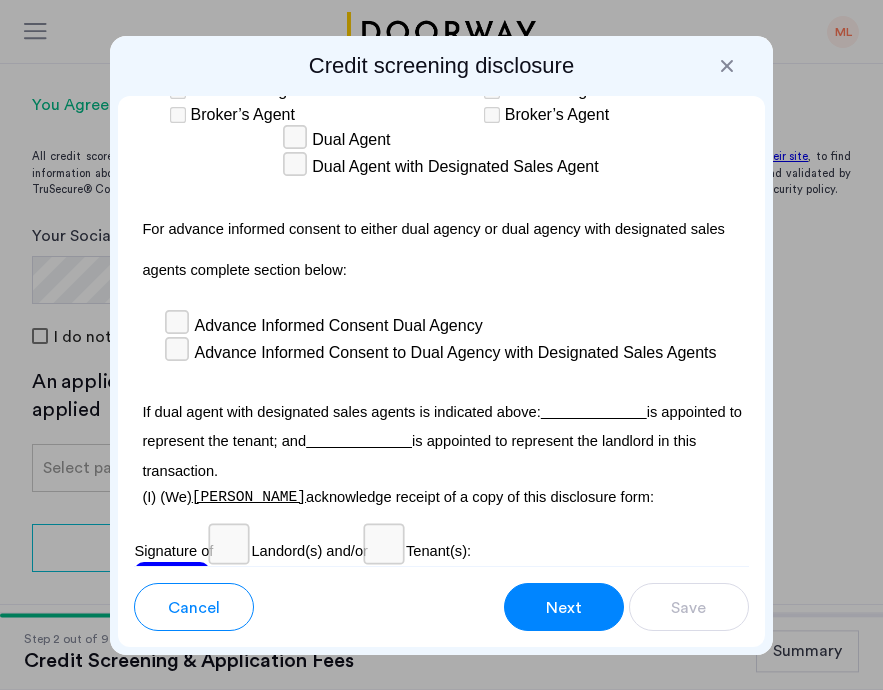 click on "Next" at bounding box center [564, 608] 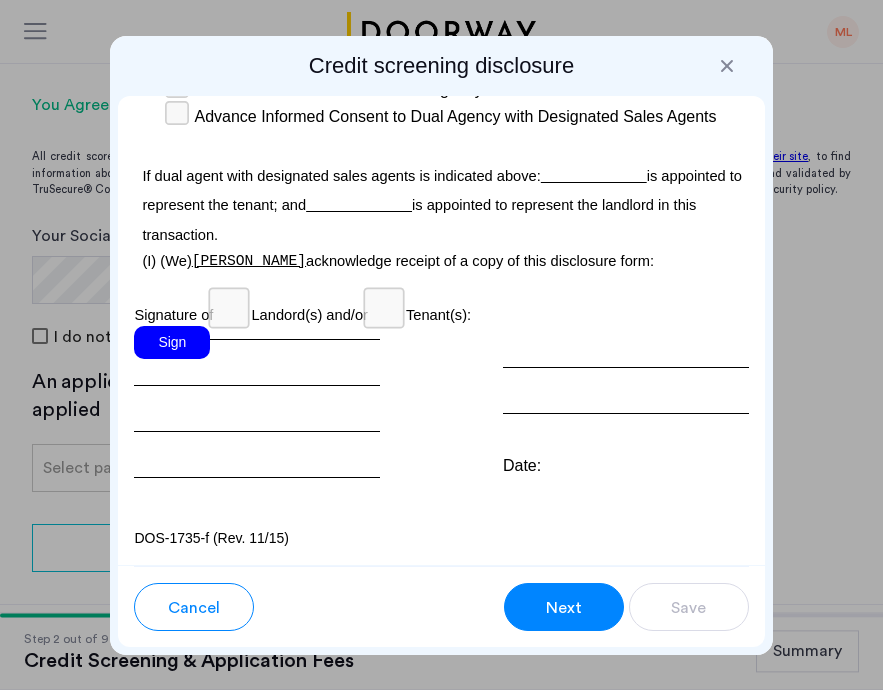 click on "Next" at bounding box center [564, 608] 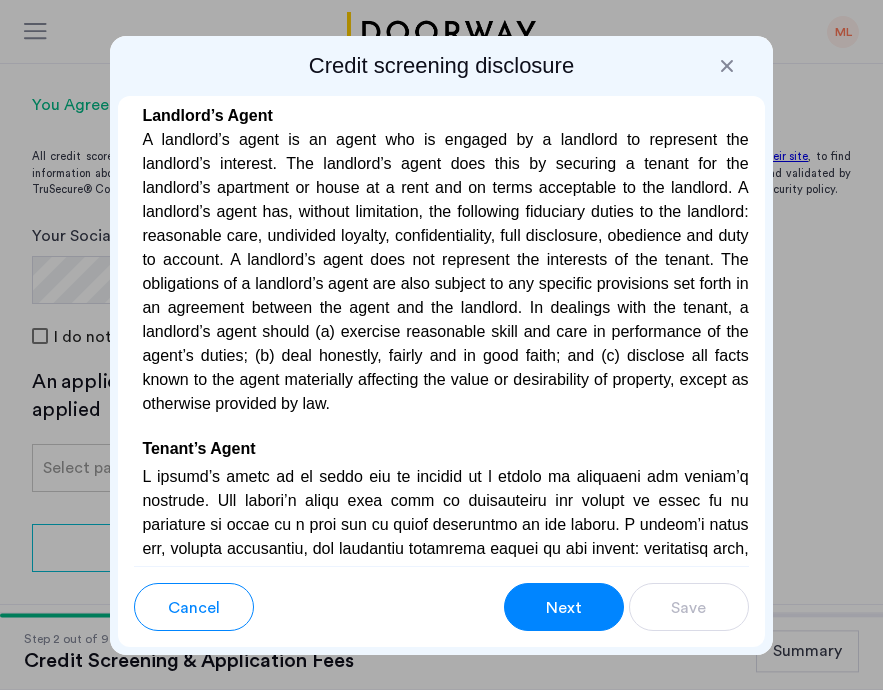 scroll, scrollTop: 5031, scrollLeft: 0, axis: vertical 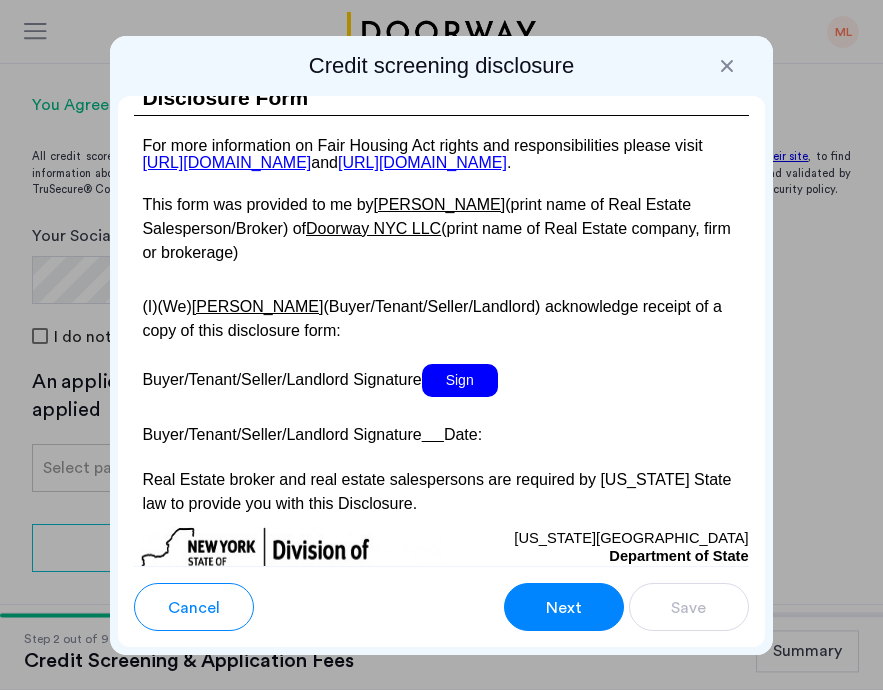 click on "Next" at bounding box center [564, 607] 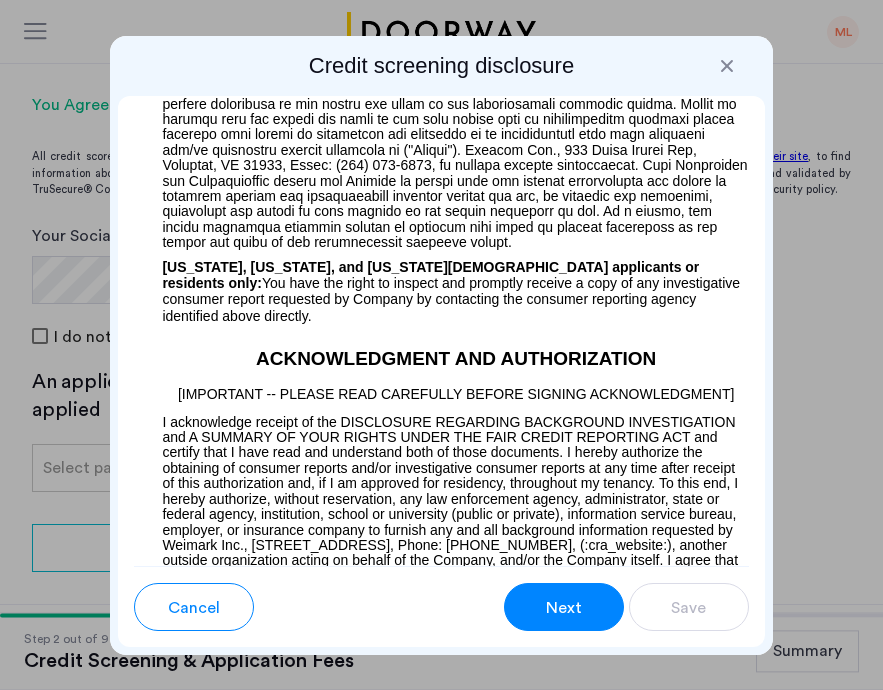 scroll, scrollTop: 2267, scrollLeft: 0, axis: vertical 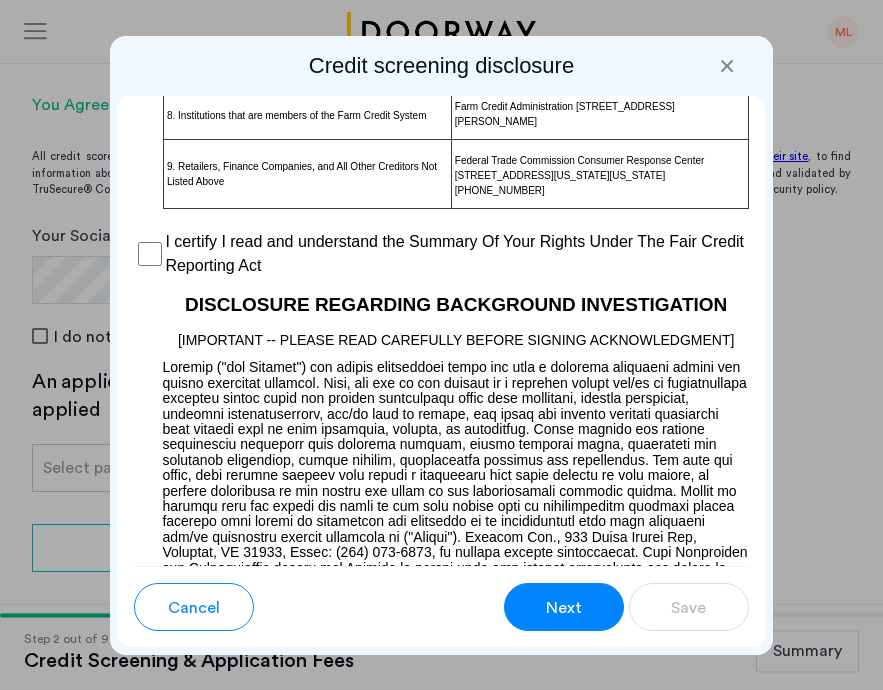 click on "Next" at bounding box center (564, 607) 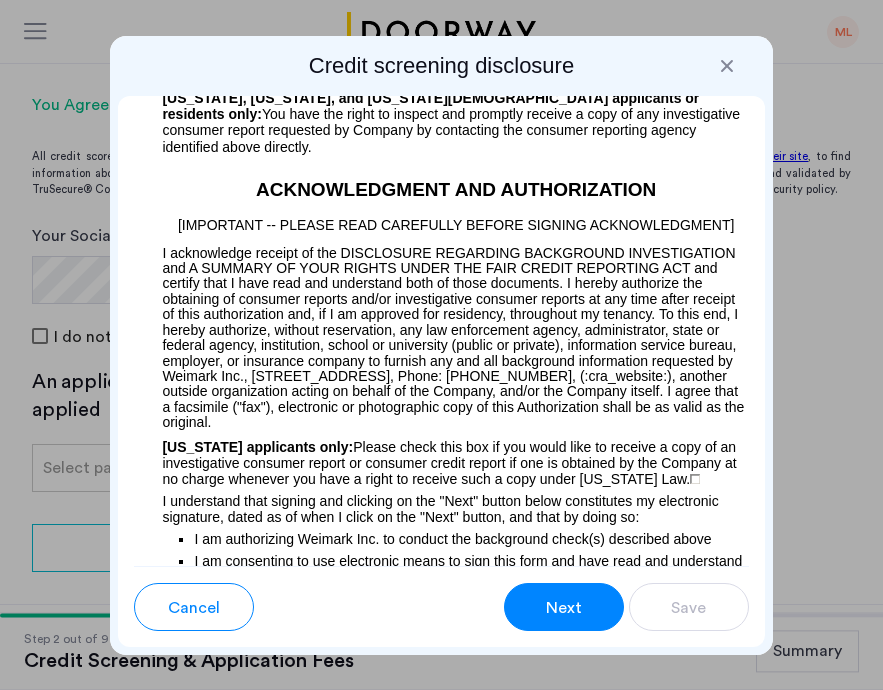 scroll, scrollTop: 3065, scrollLeft: 0, axis: vertical 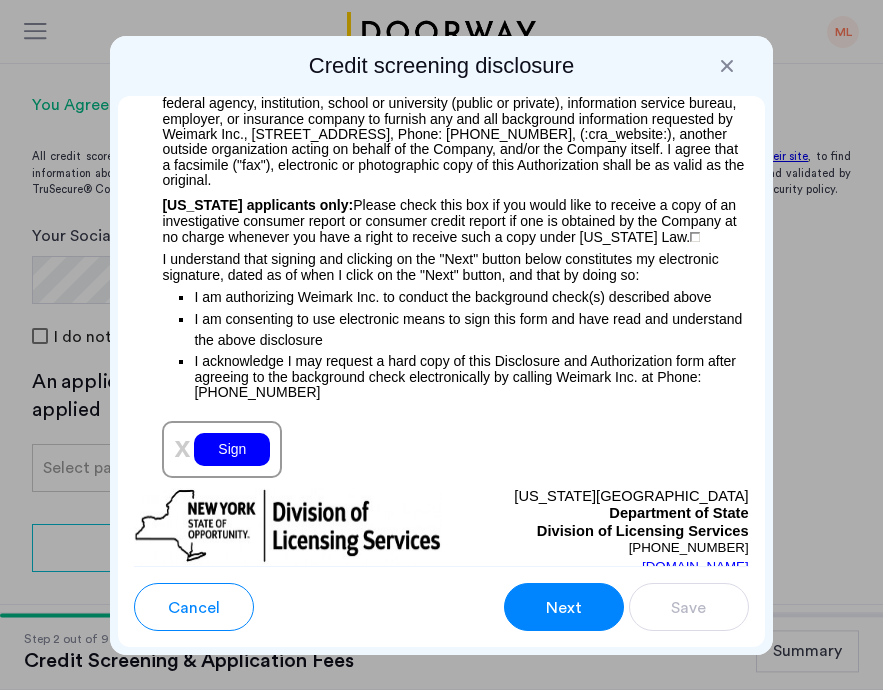 click on "Sign" at bounding box center [232, 449] 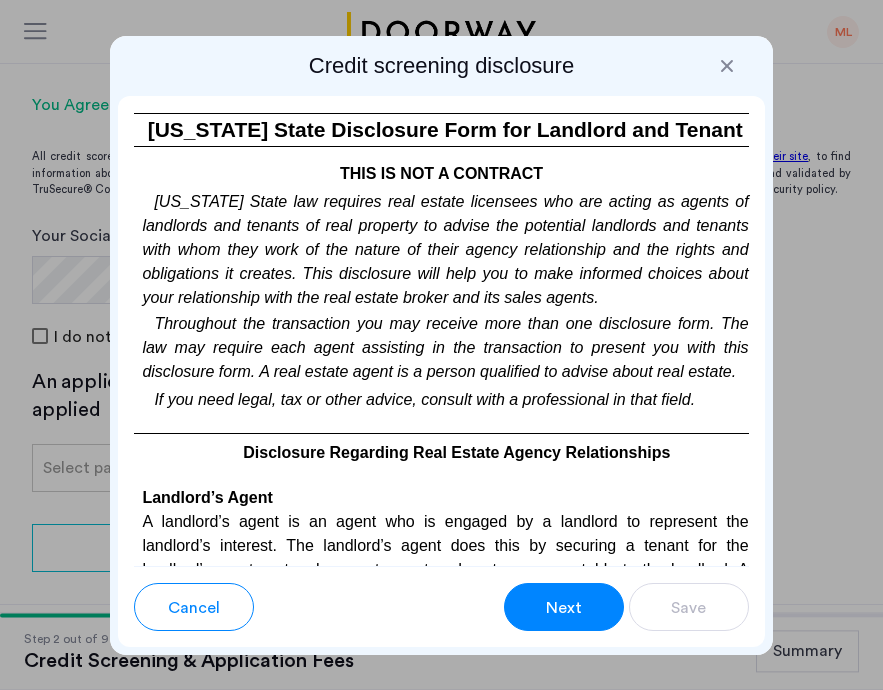 scroll, scrollTop: 4953, scrollLeft: 0, axis: vertical 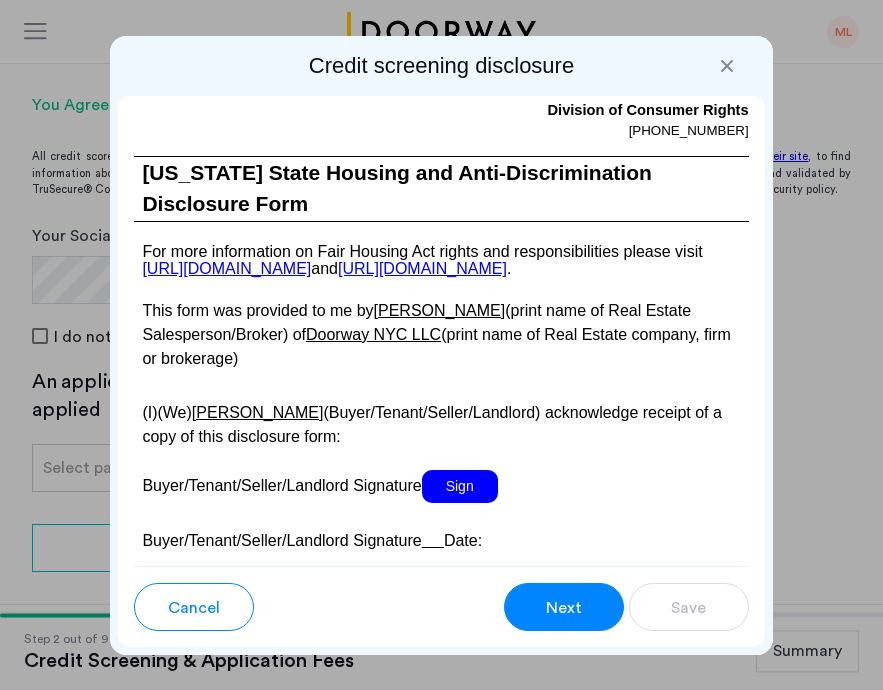 click on "Sign" at bounding box center [460, 486] 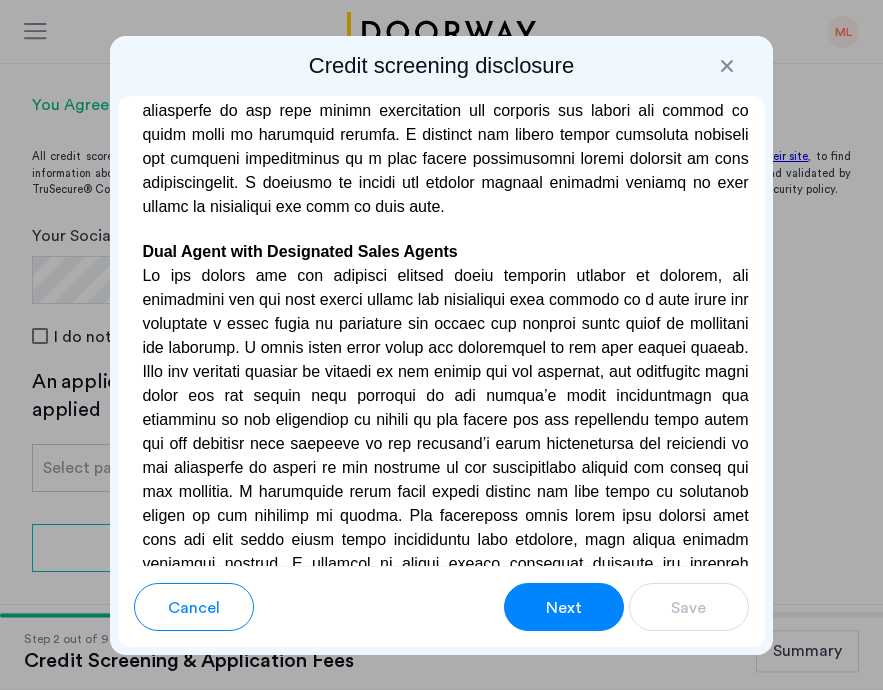 scroll, scrollTop: 8247, scrollLeft: 0, axis: vertical 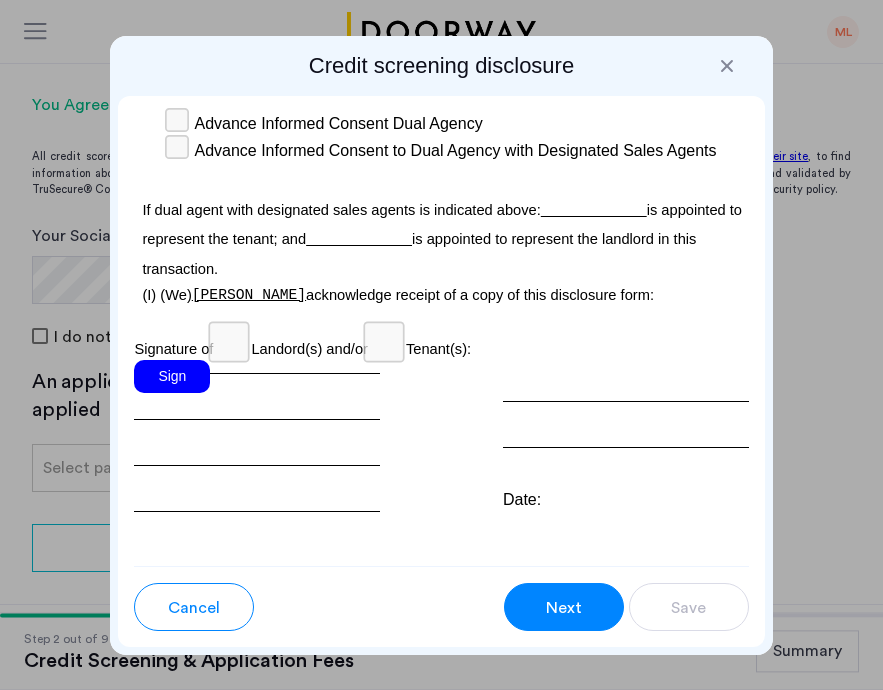 click on "Sign" at bounding box center [172, 376] 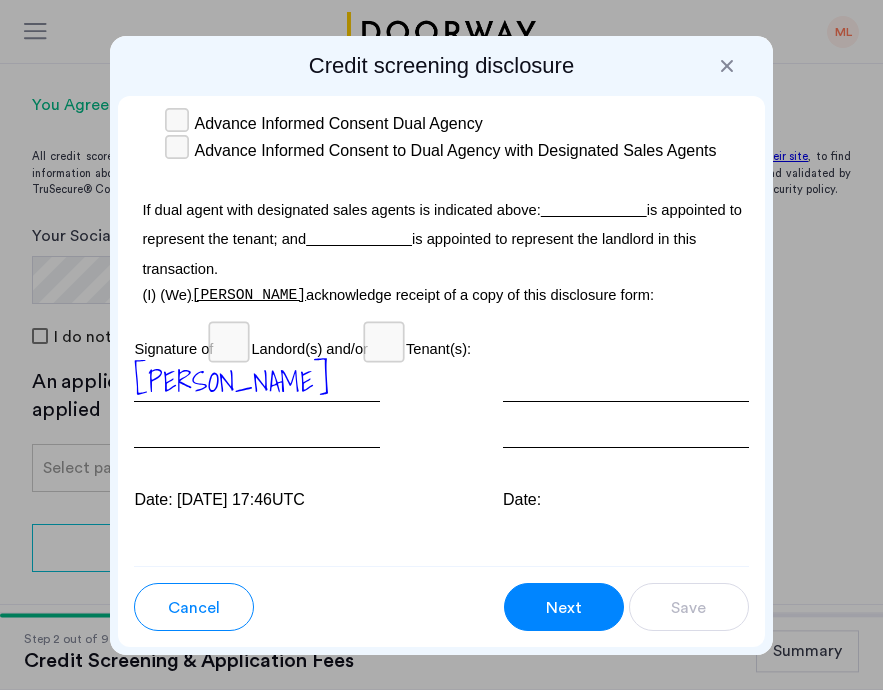 scroll, scrollTop: 8349, scrollLeft: 0, axis: vertical 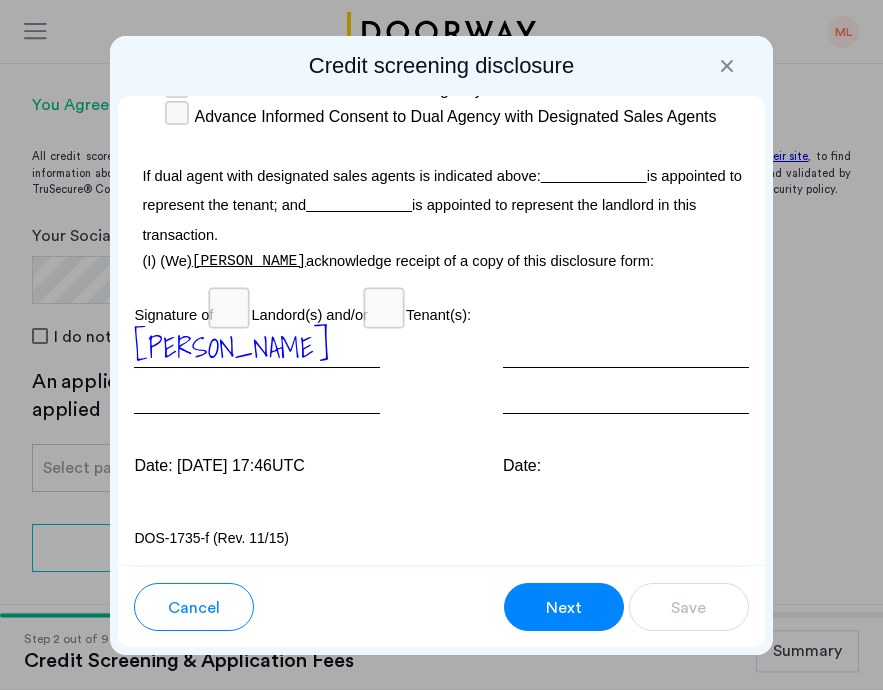 click on "Date:" at bounding box center (626, 466) 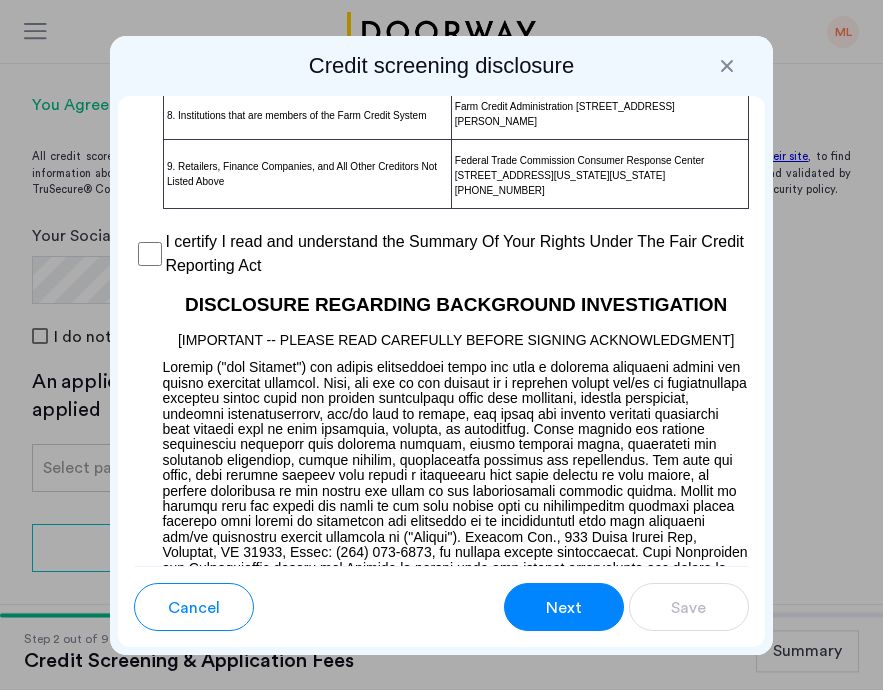 click on "Next" at bounding box center (564, 608) 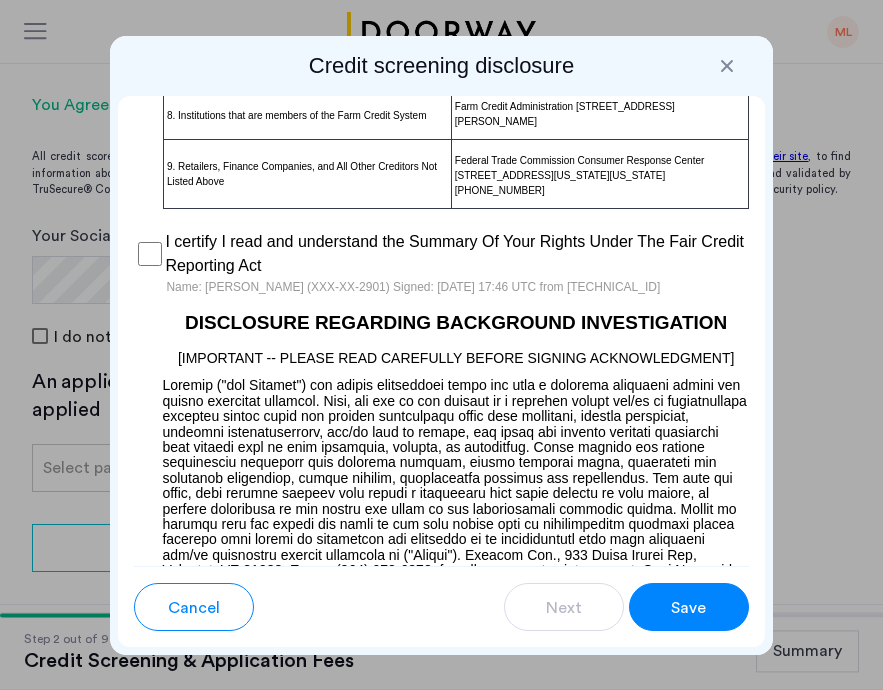 click on "Save" at bounding box center (688, 608) 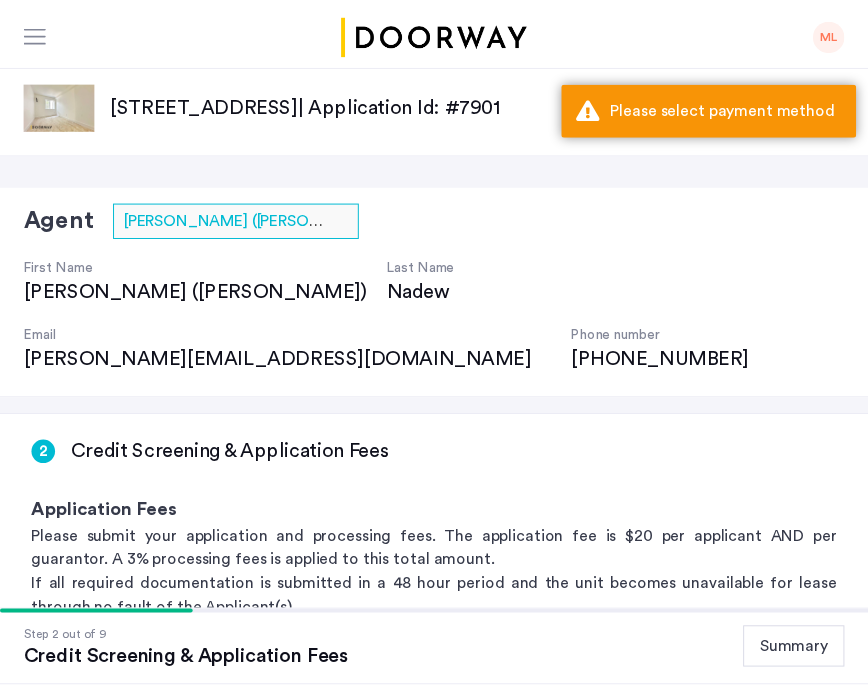 scroll, scrollTop: 562, scrollLeft: 0, axis: vertical 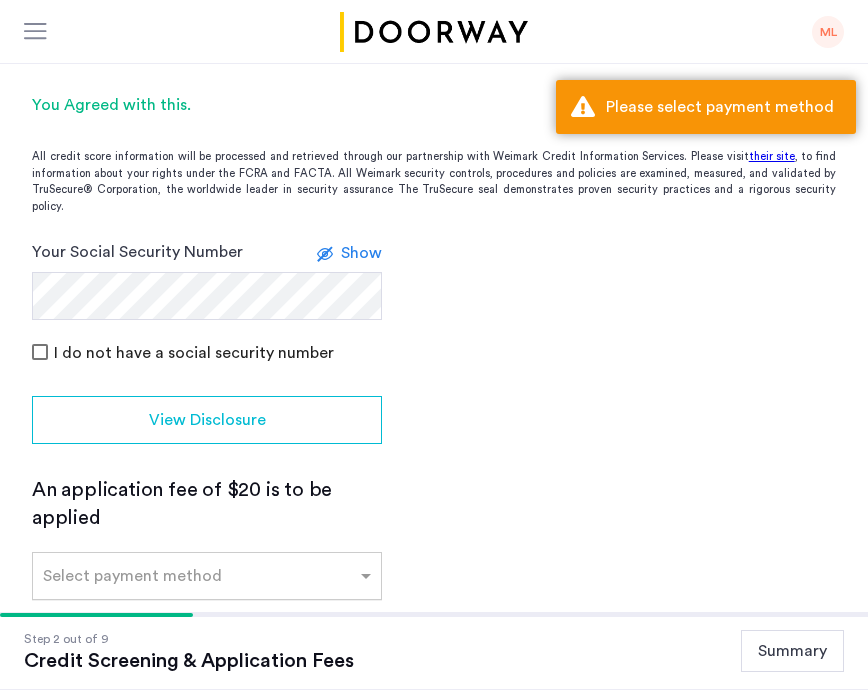 click 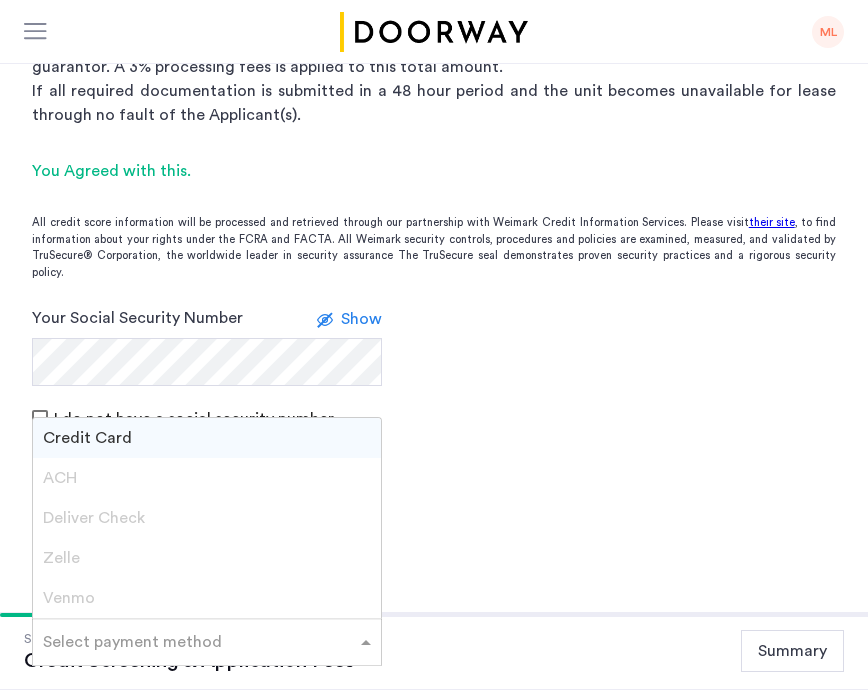 scroll, scrollTop: 523, scrollLeft: 0, axis: vertical 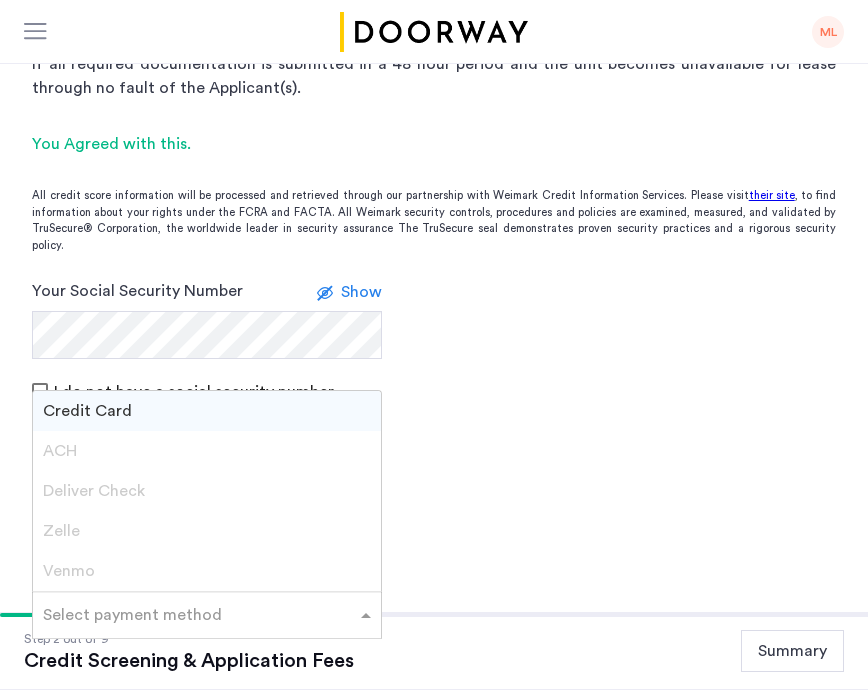 click on "Credit Card" at bounding box center [87, 411] 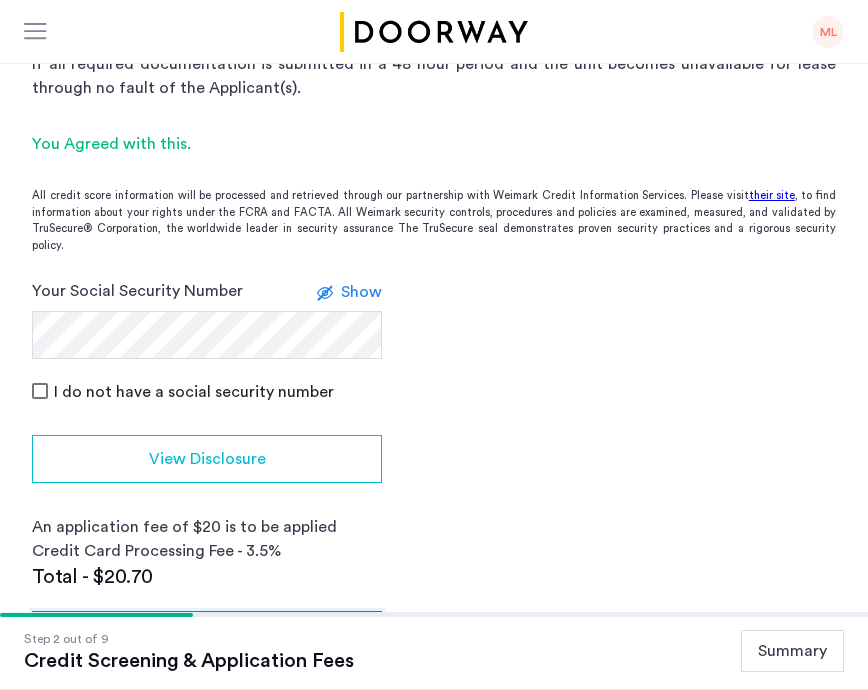 click 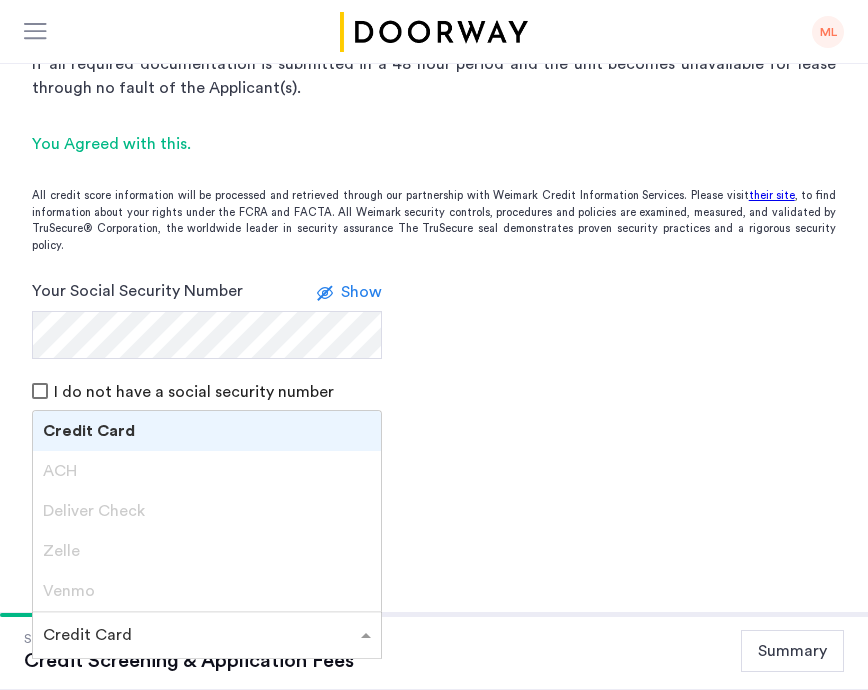 click on "Credit Card" at bounding box center (207, 431) 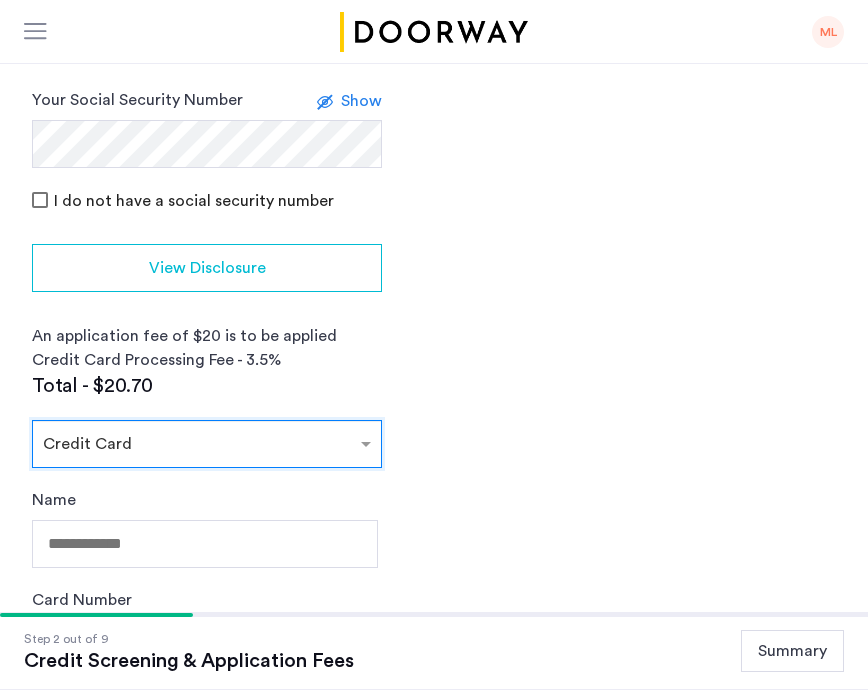 scroll, scrollTop: 750, scrollLeft: 0, axis: vertical 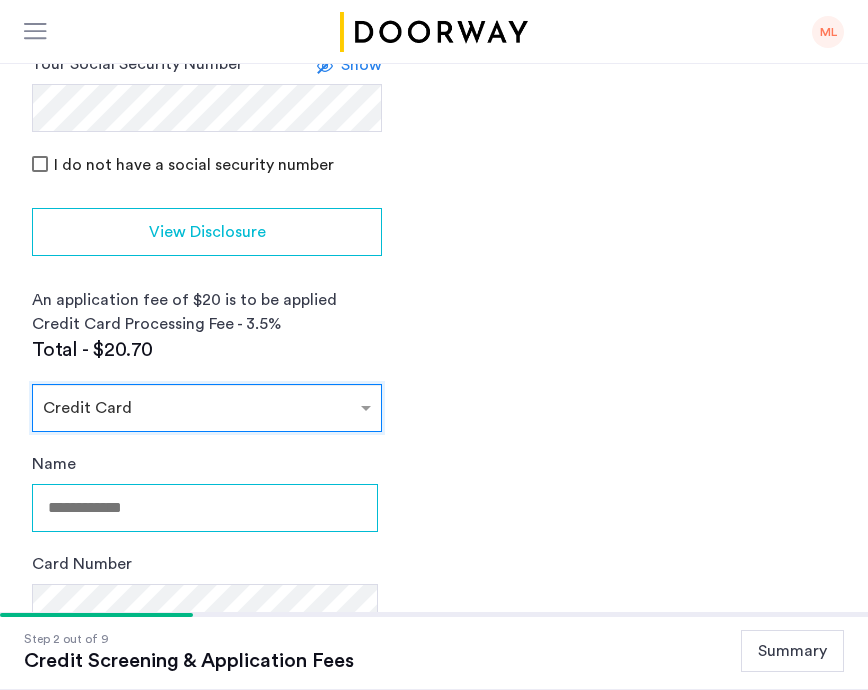 click on "Name" at bounding box center (205, 508) 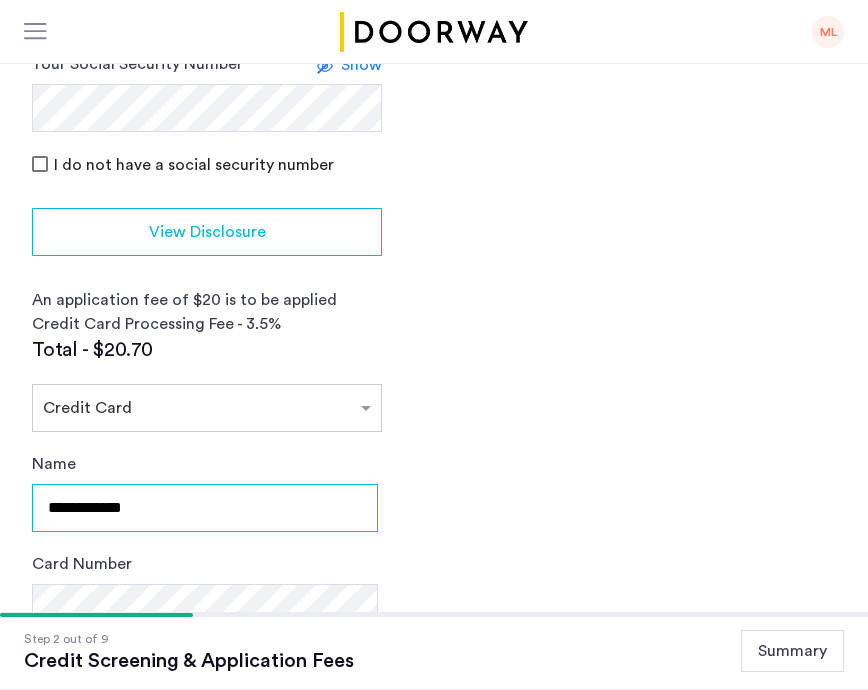 type on "**********" 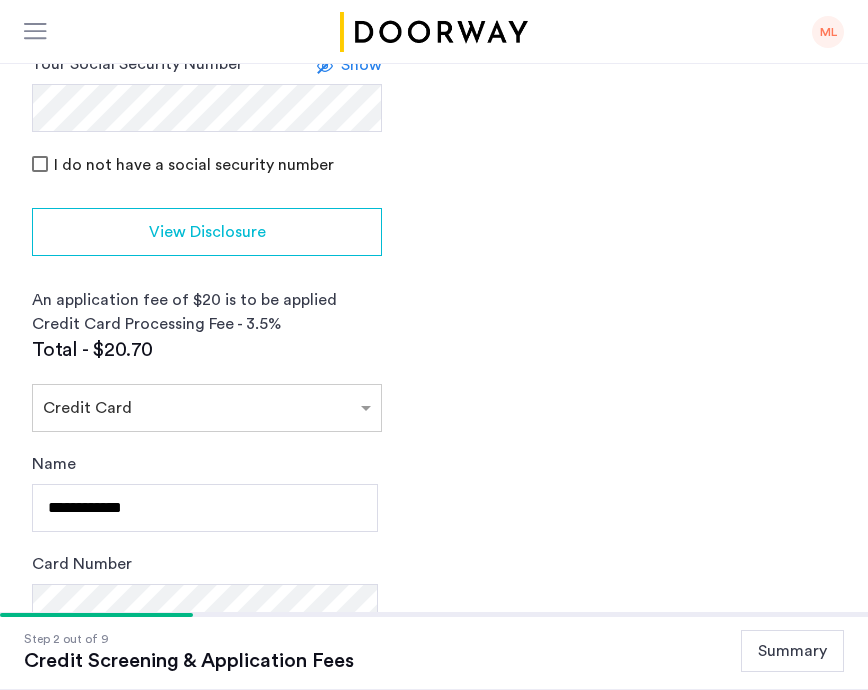 click on "Card Number" 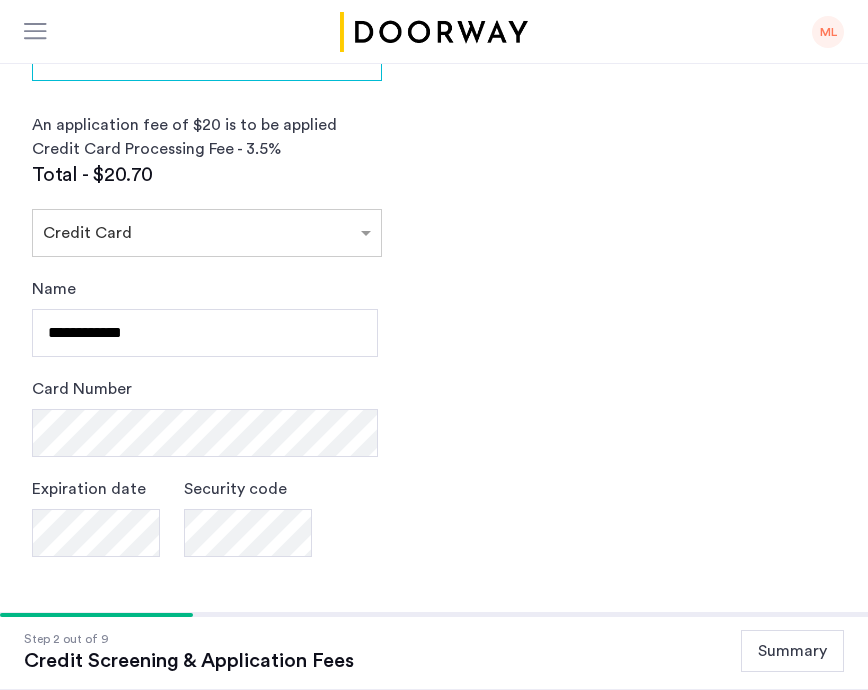 scroll, scrollTop: 1112, scrollLeft: 0, axis: vertical 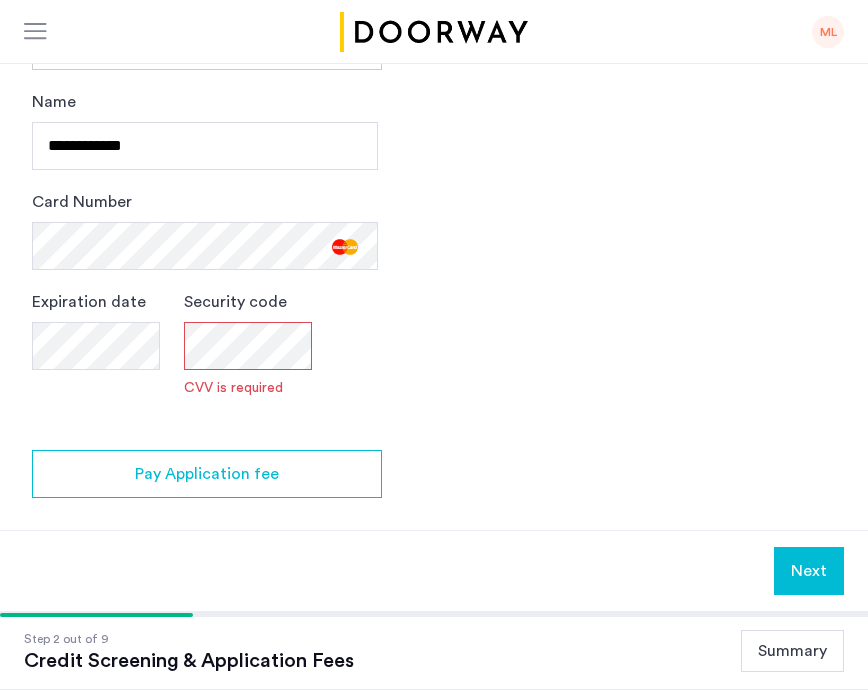 click on "Card Number" 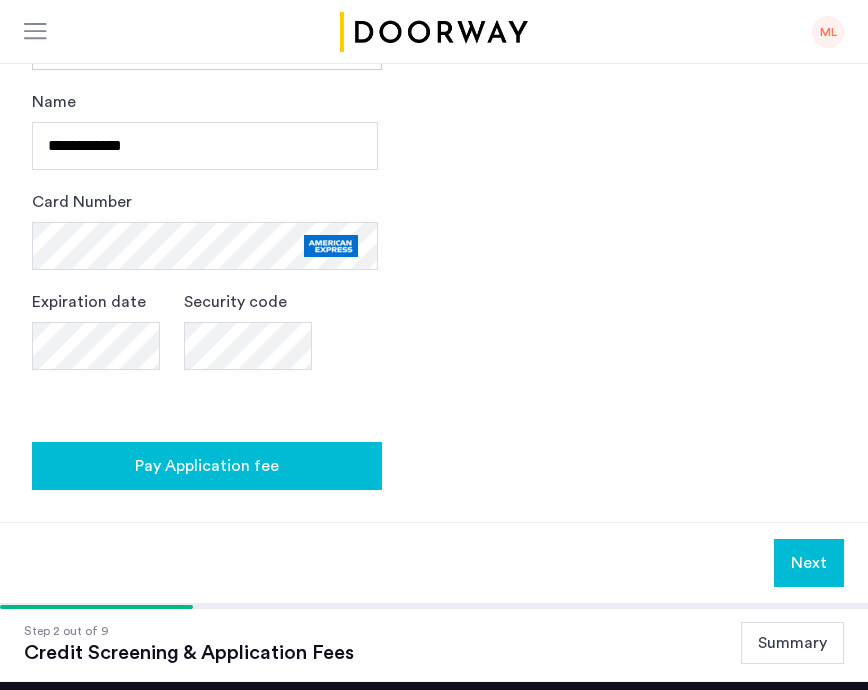 click on "Pay Application fee" 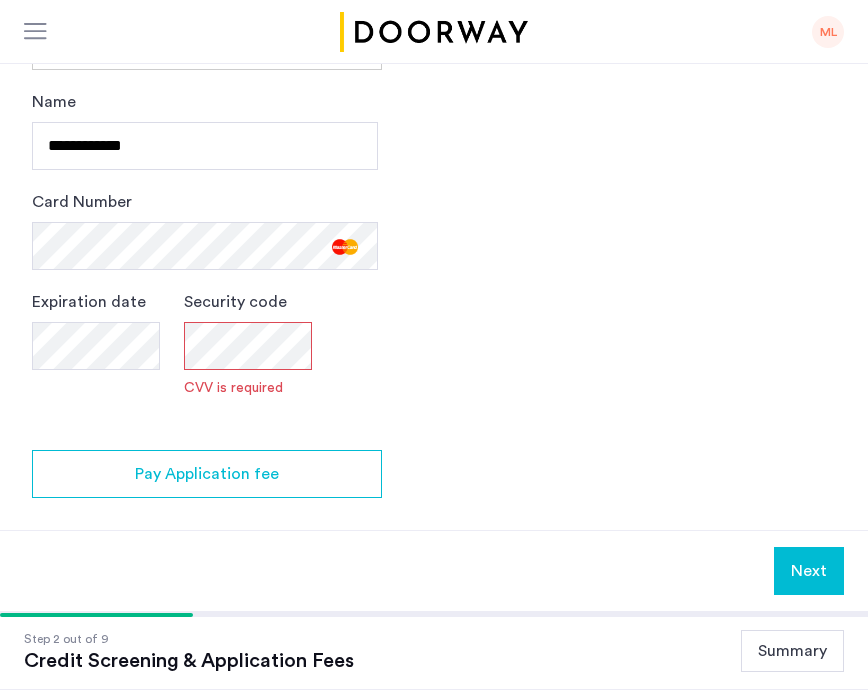 click on "Card Number" 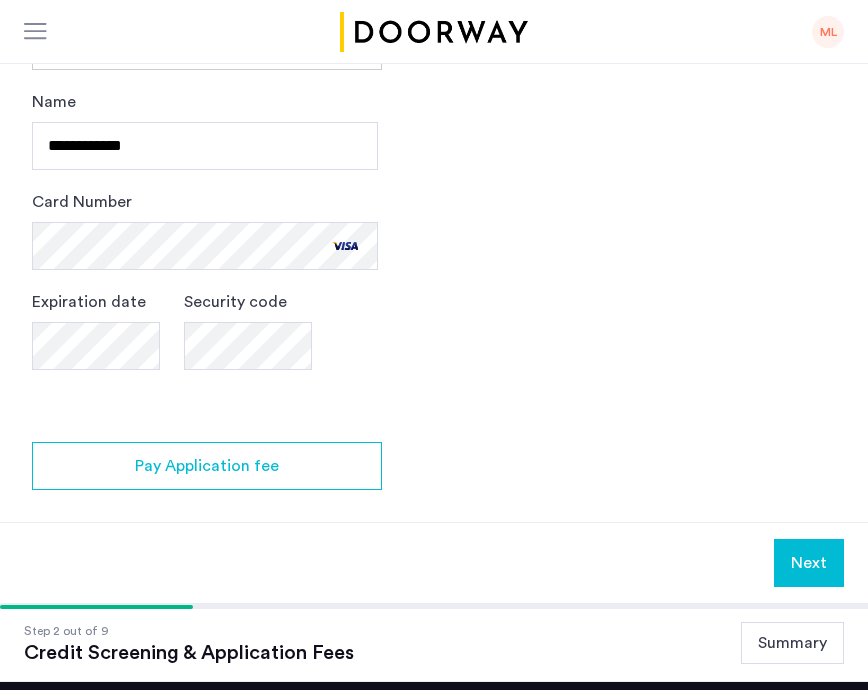 click on "Expiration date Security code" 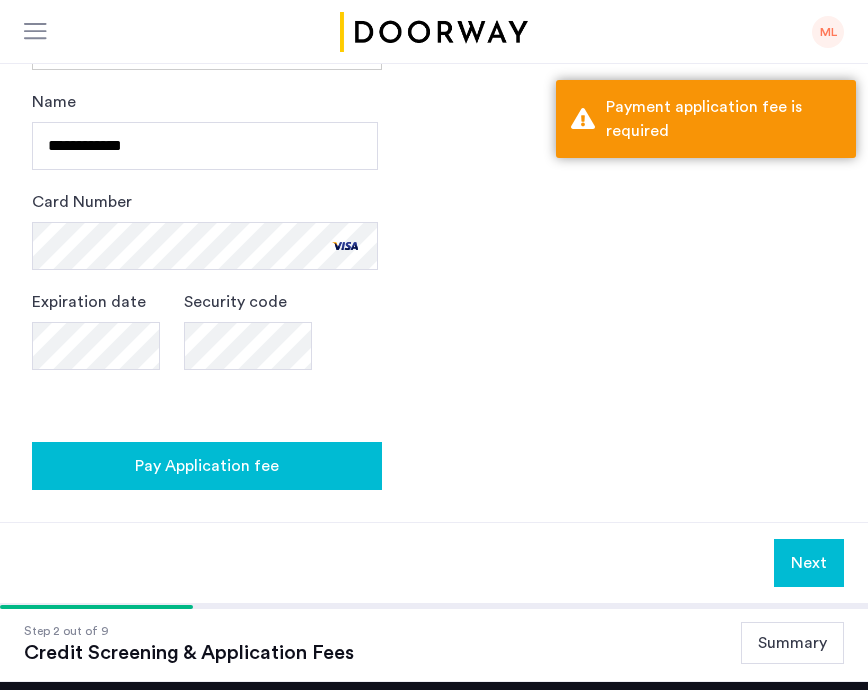 click on "Pay Application fee" 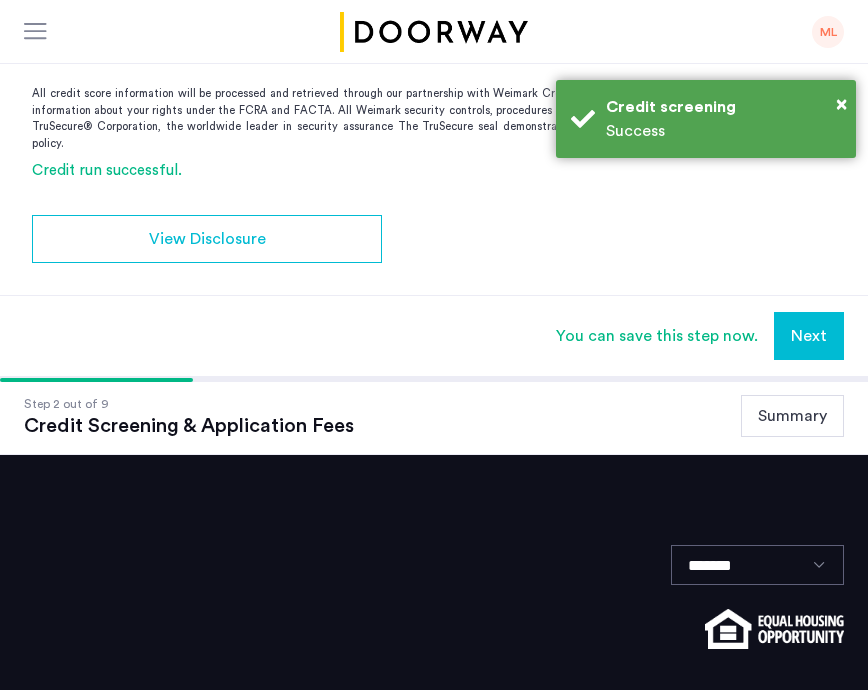 scroll, scrollTop: 0, scrollLeft: 0, axis: both 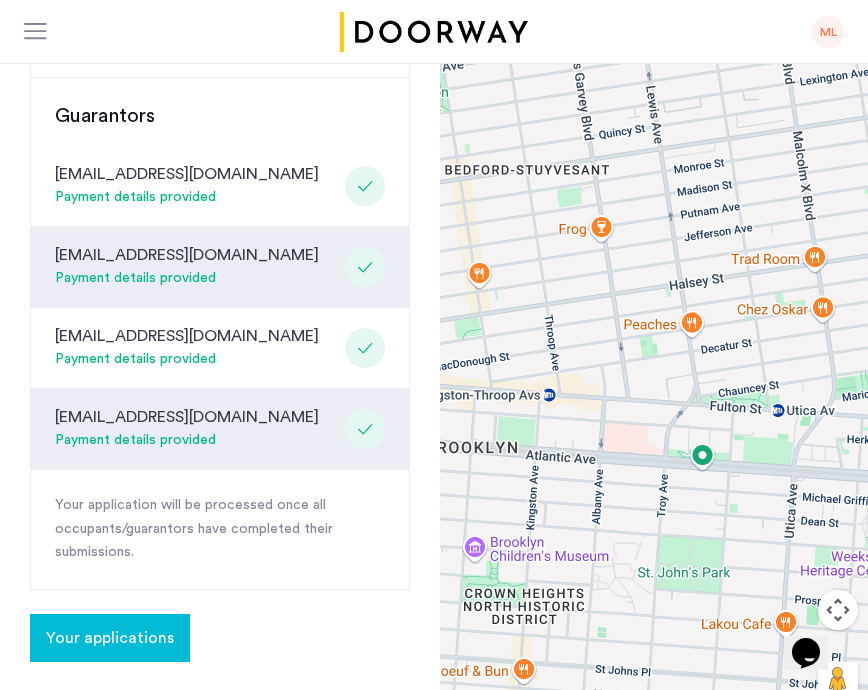 click on "Your applications" 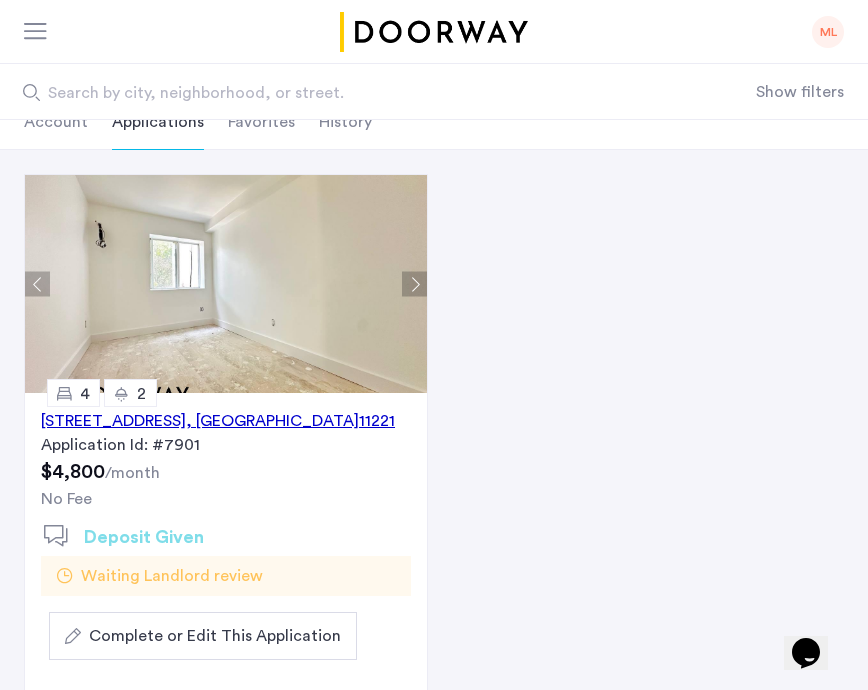 scroll, scrollTop: 0, scrollLeft: 0, axis: both 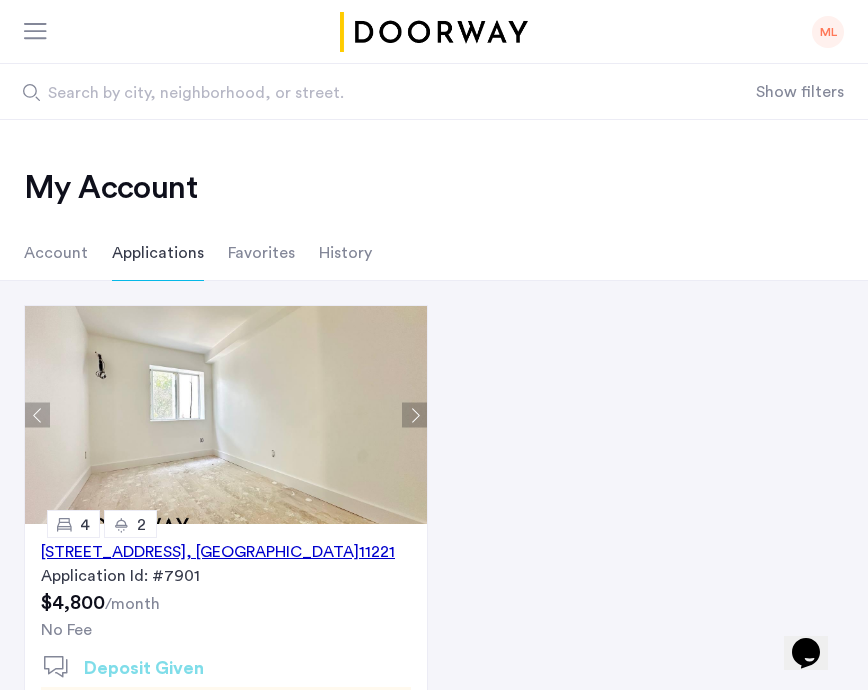 click on "Search by city, neighborhood, or street." at bounding box center (378, 91) 